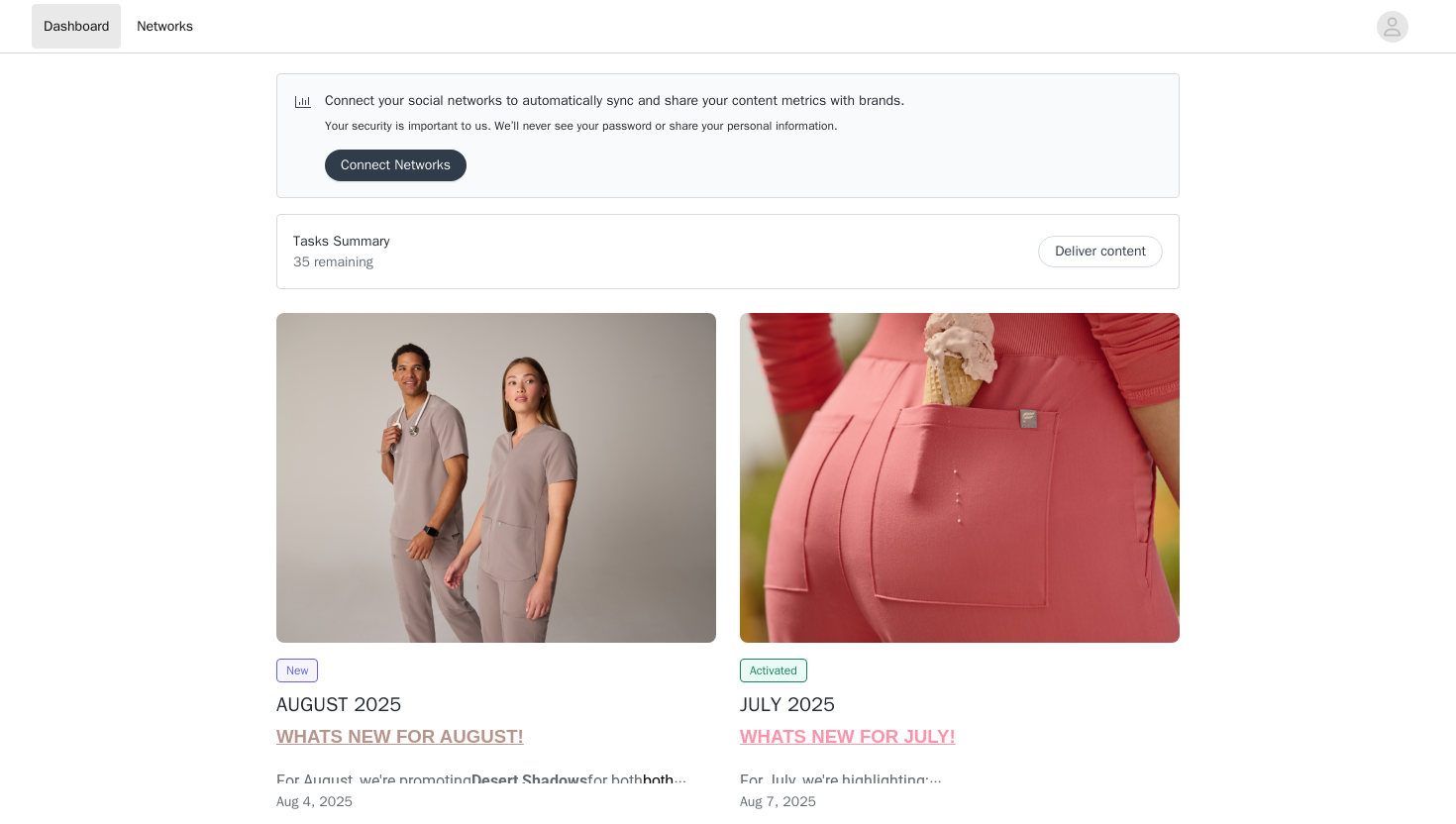 scroll, scrollTop: 0, scrollLeft: 0, axis: both 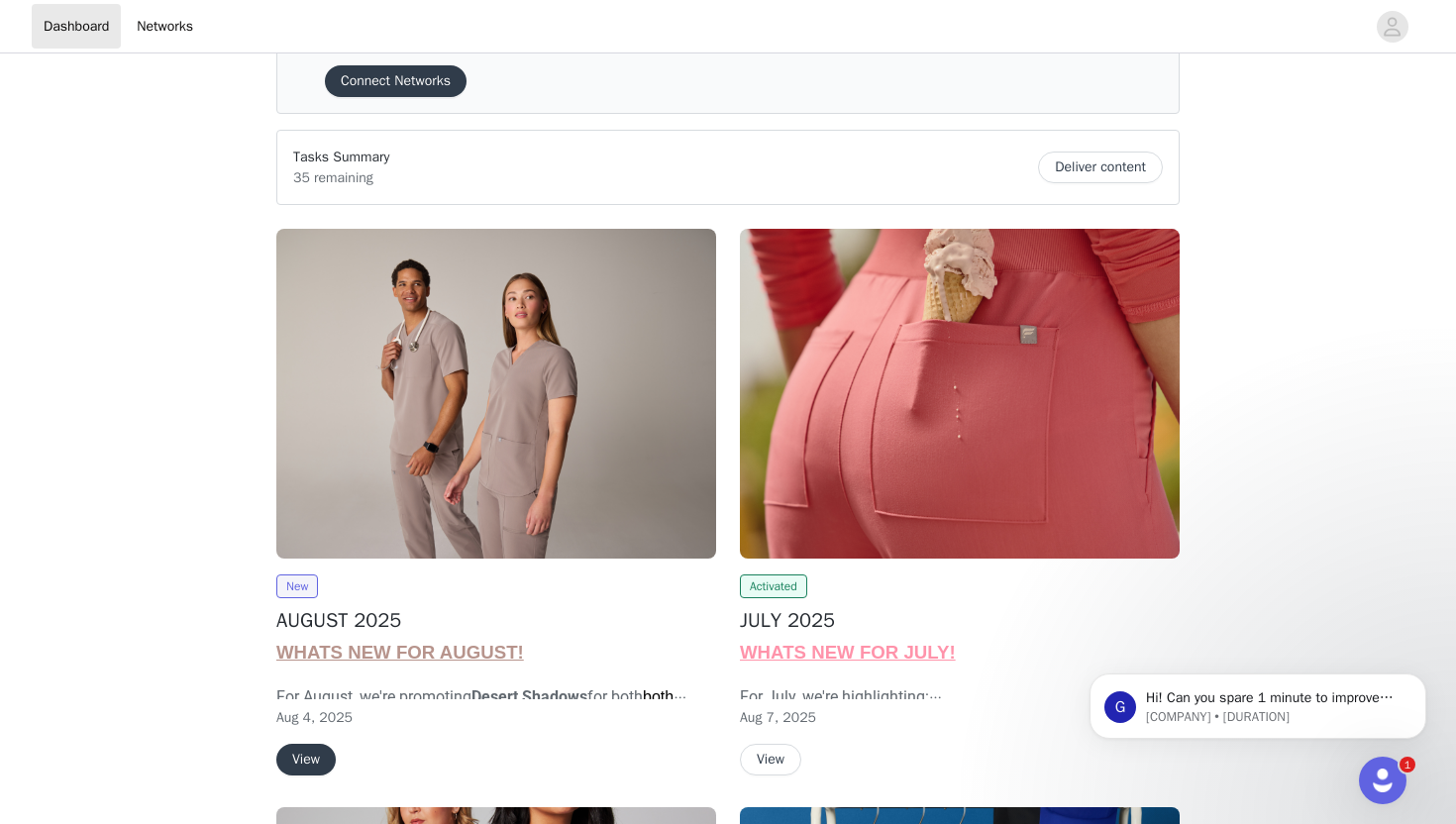 click at bounding box center [496, 393] 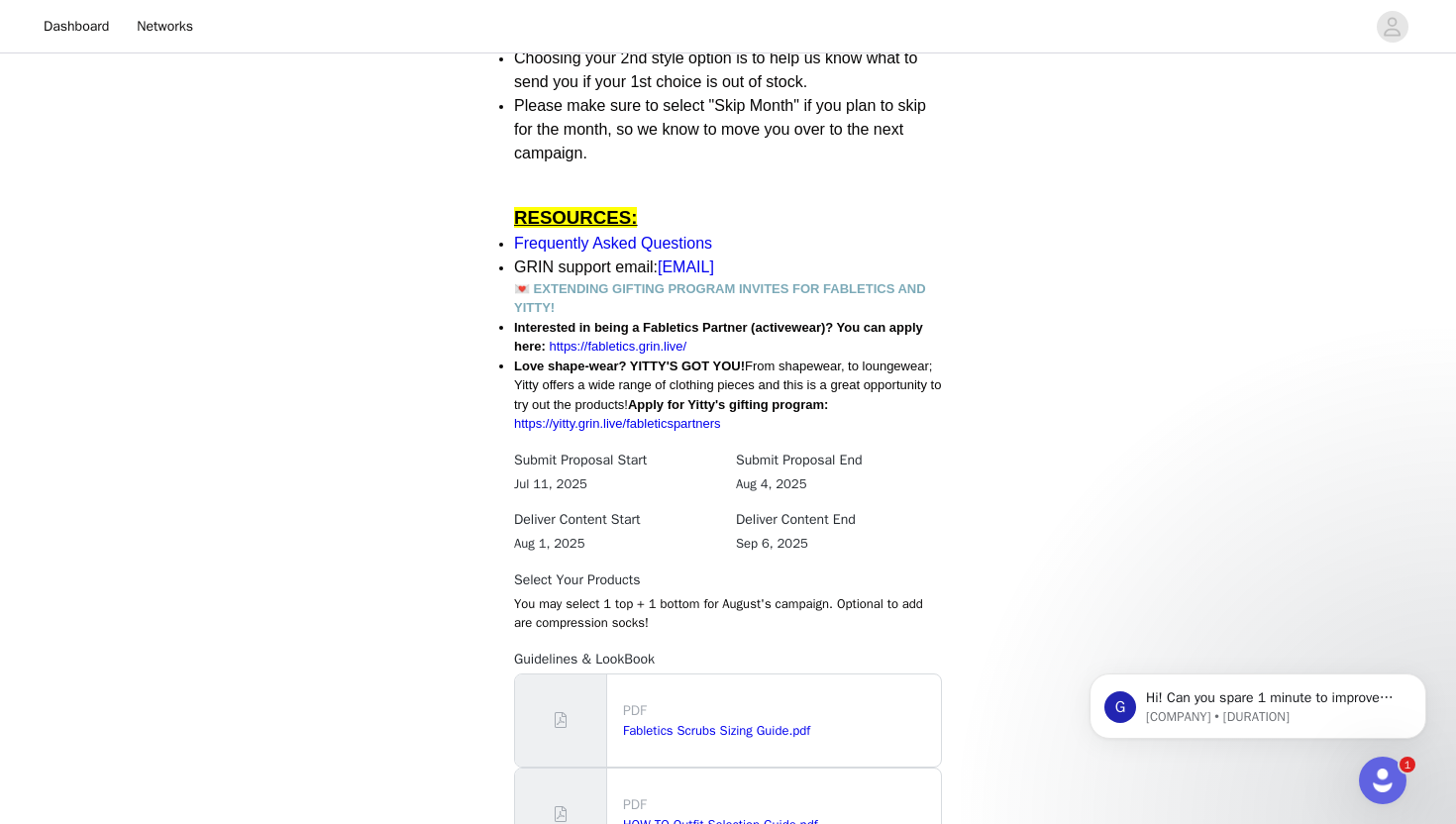 scroll, scrollTop: 1761, scrollLeft: 0, axis: vertical 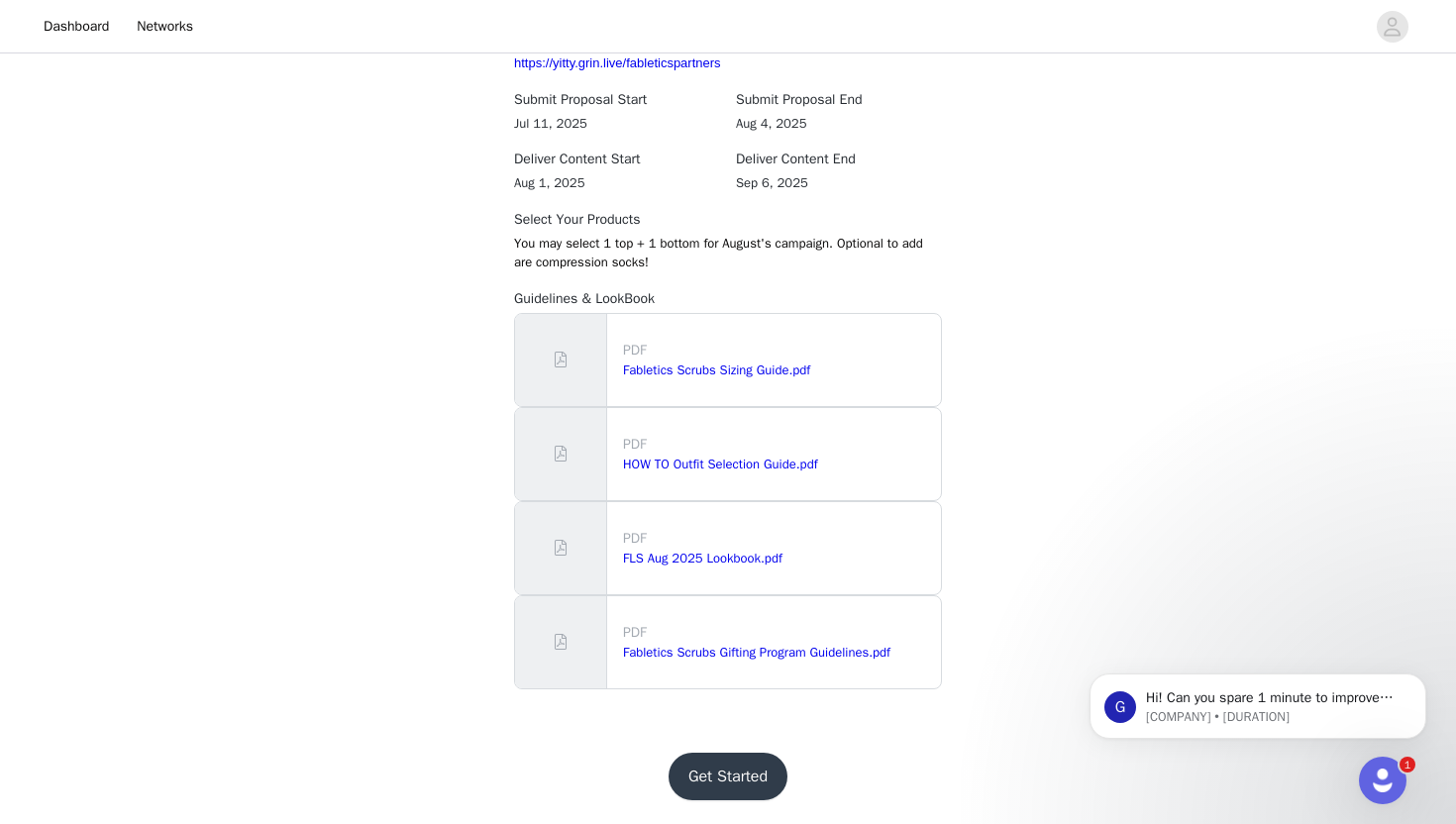 click on "Get Started" at bounding box center (728, 776) 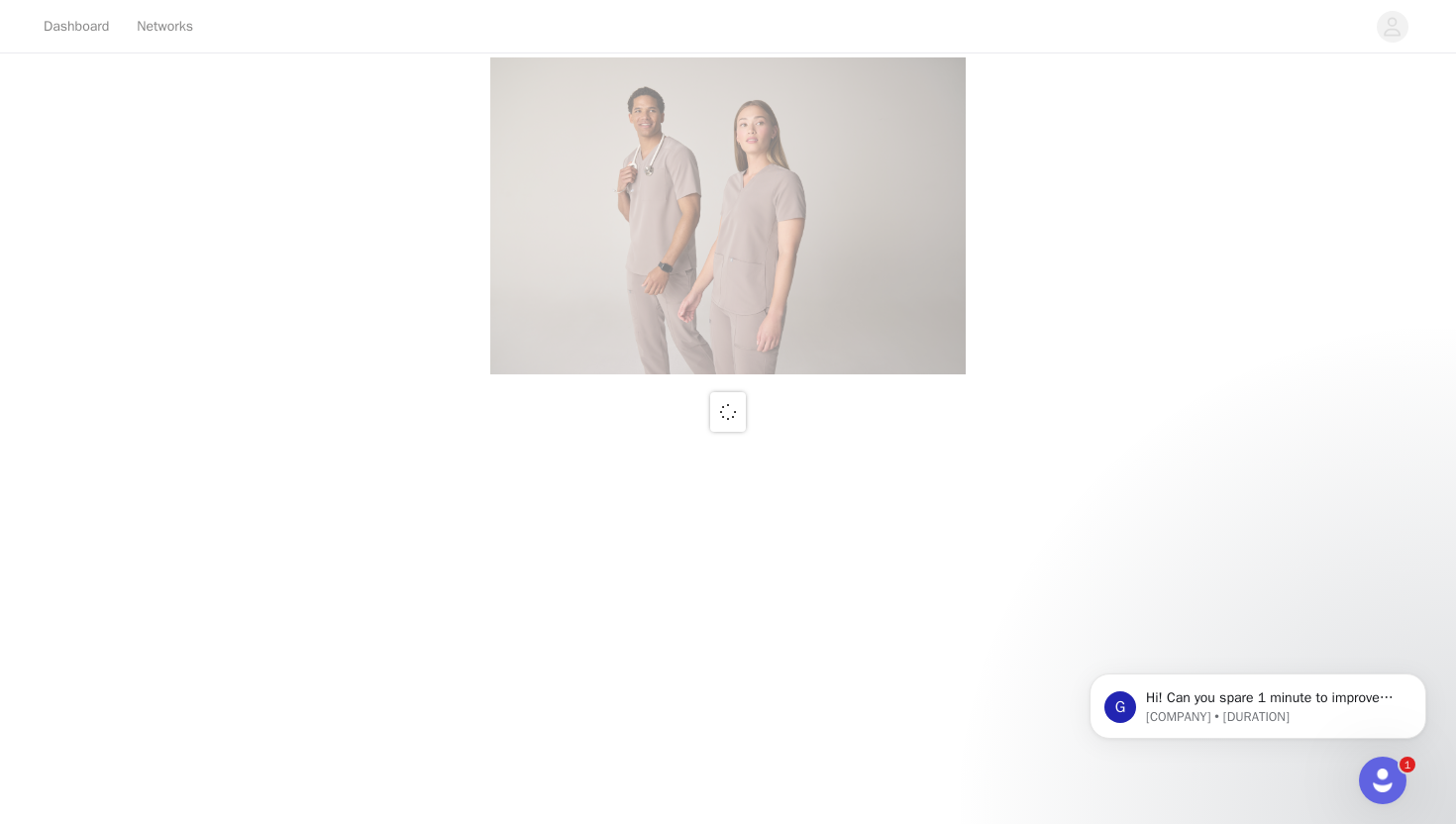 scroll, scrollTop: 0, scrollLeft: 0, axis: both 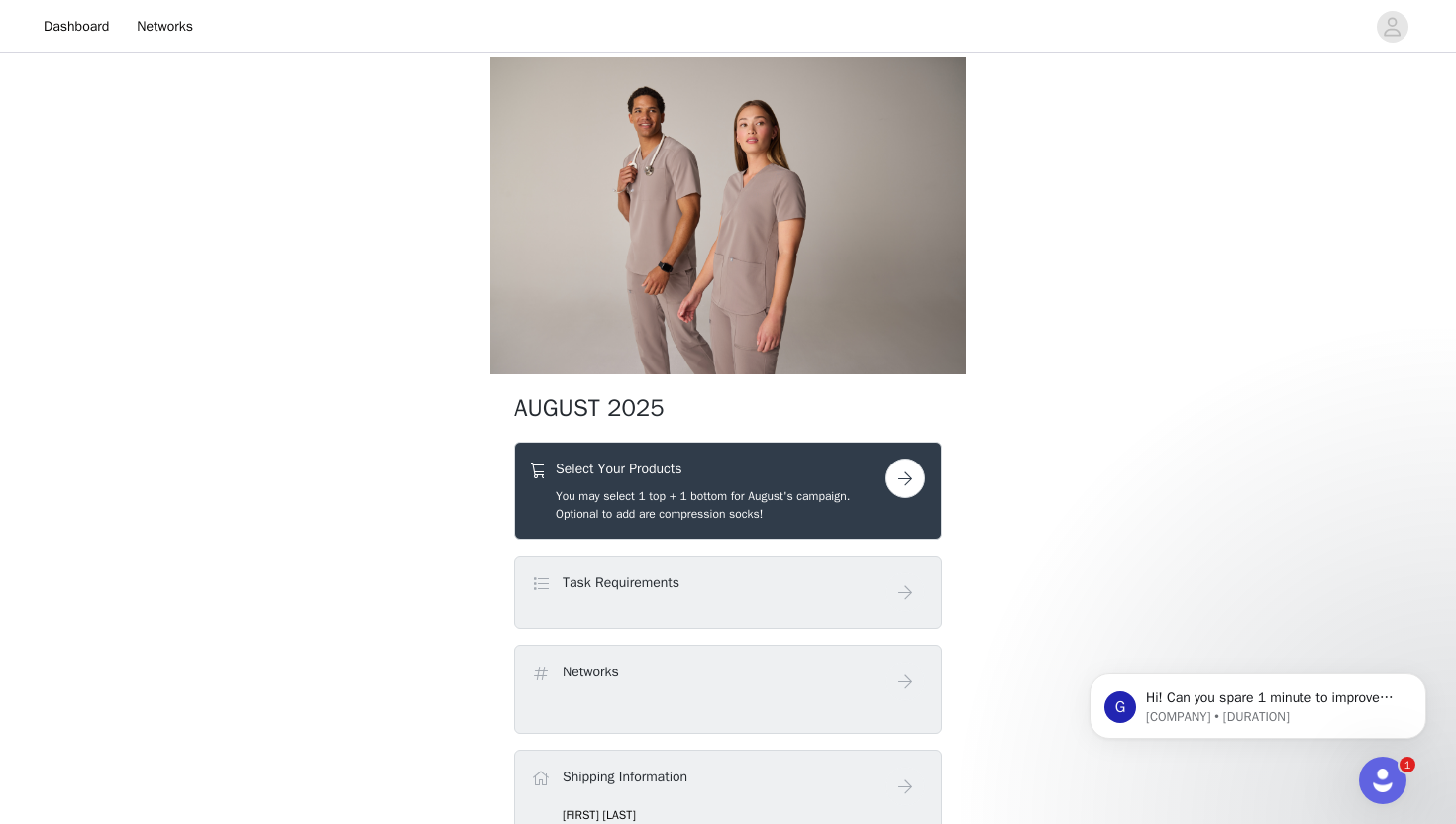 click at bounding box center (905, 478) 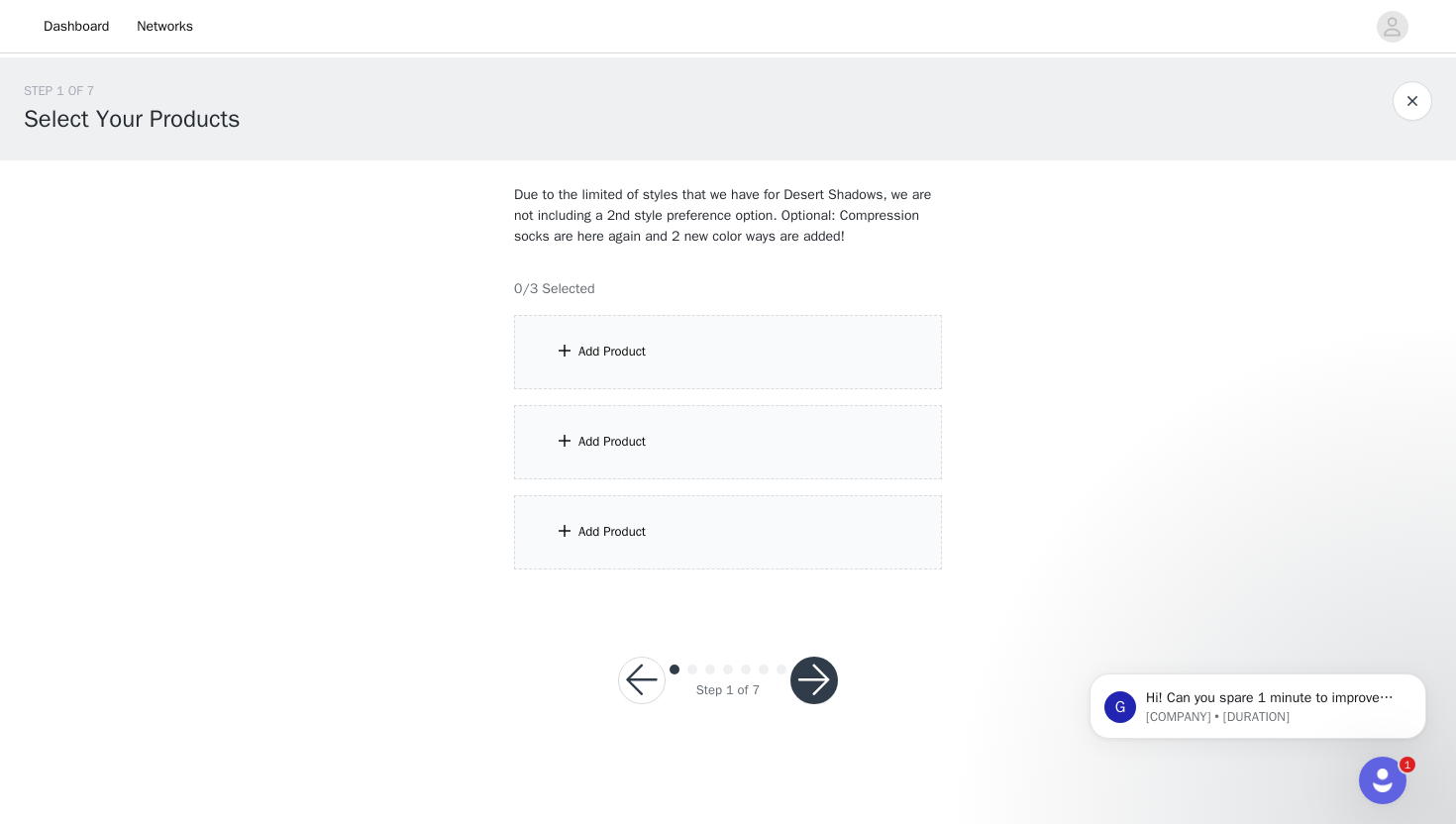 click on "Add Product" at bounding box center [728, 352] 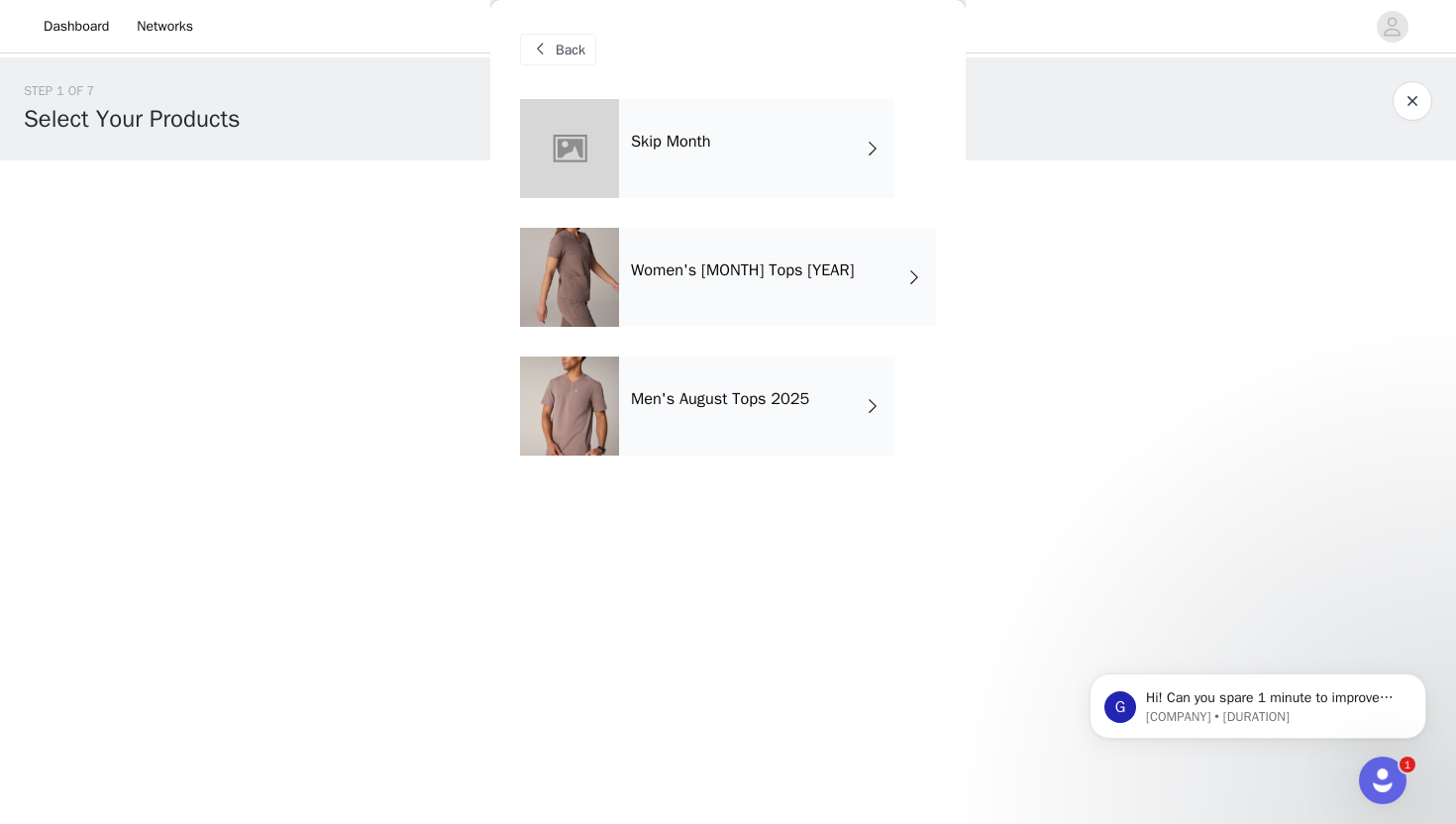 click on "Women's August Tops 2025" at bounding box center [778, 277] 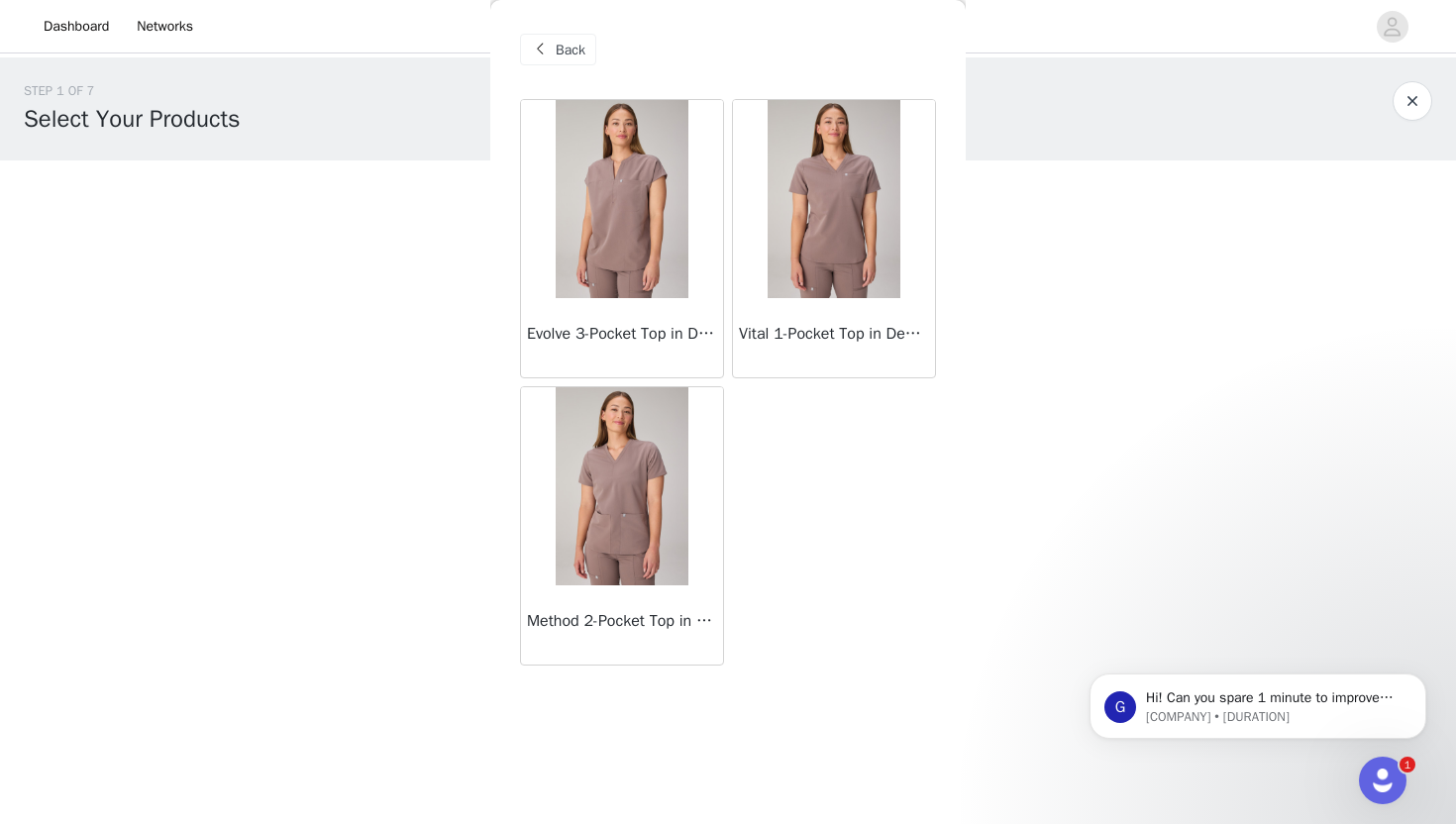 click at bounding box center (833, 199) 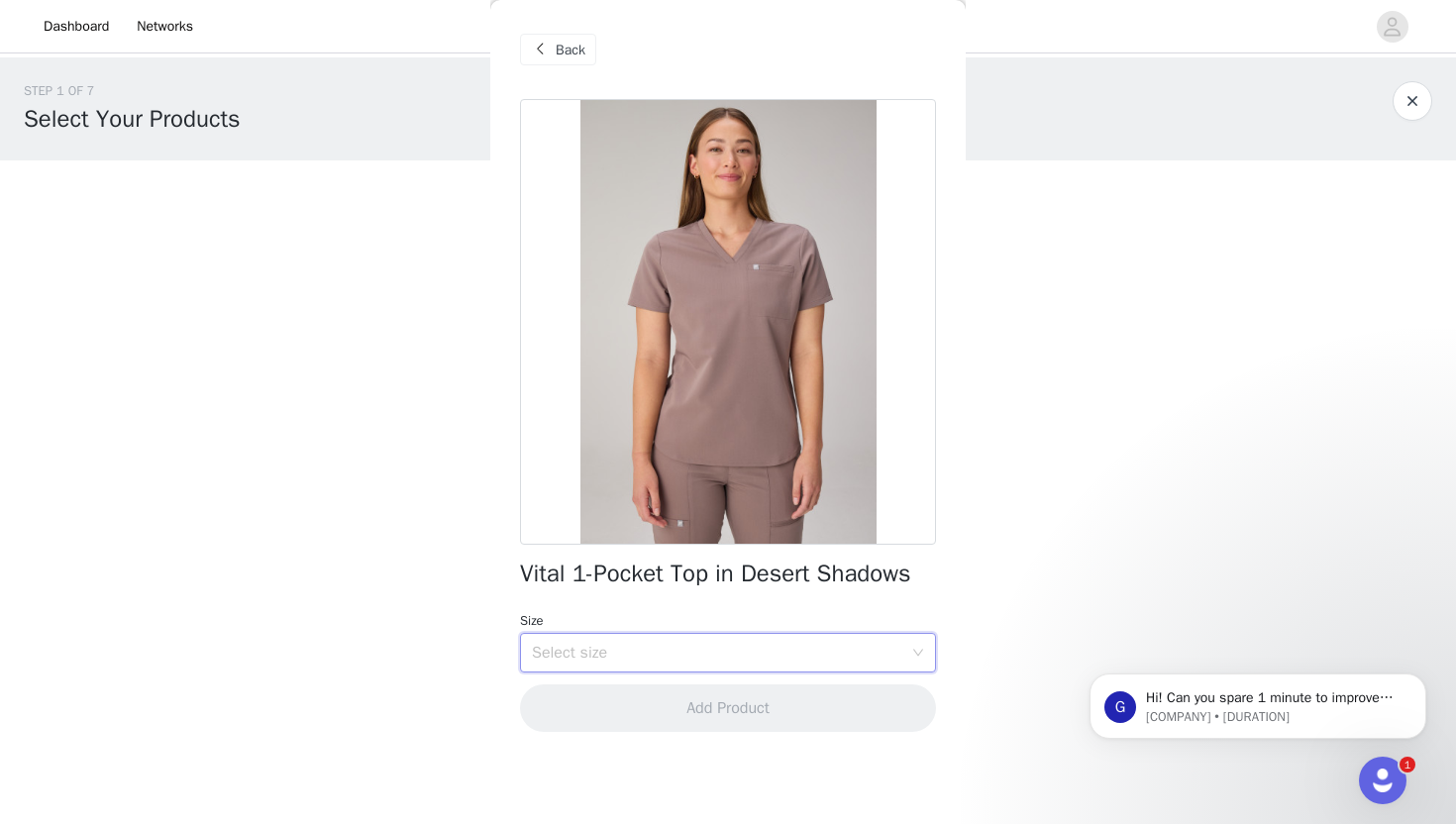 click on "Select size" at bounding box center [721, 653] 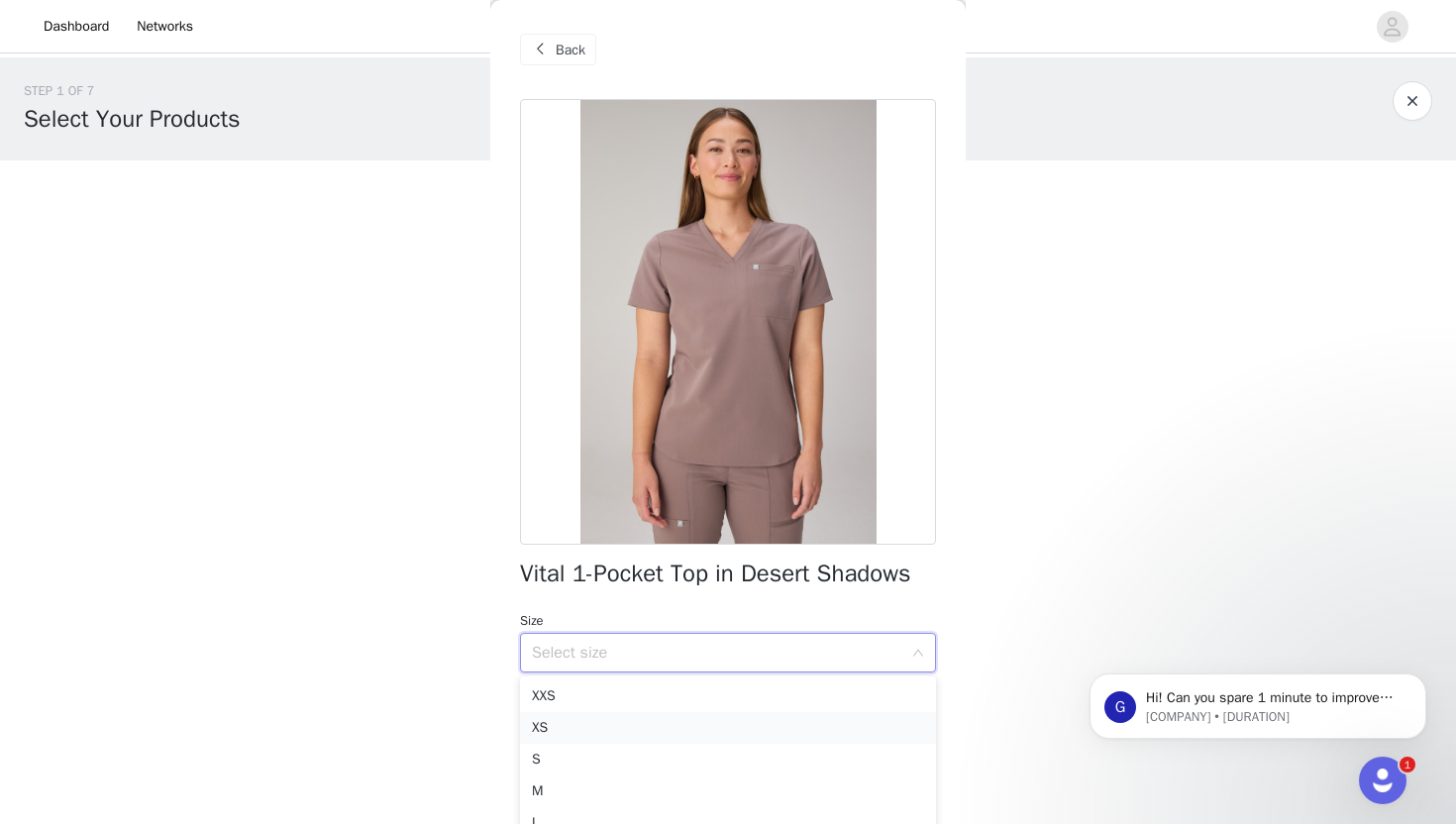 click on "XS" at bounding box center (728, 728) 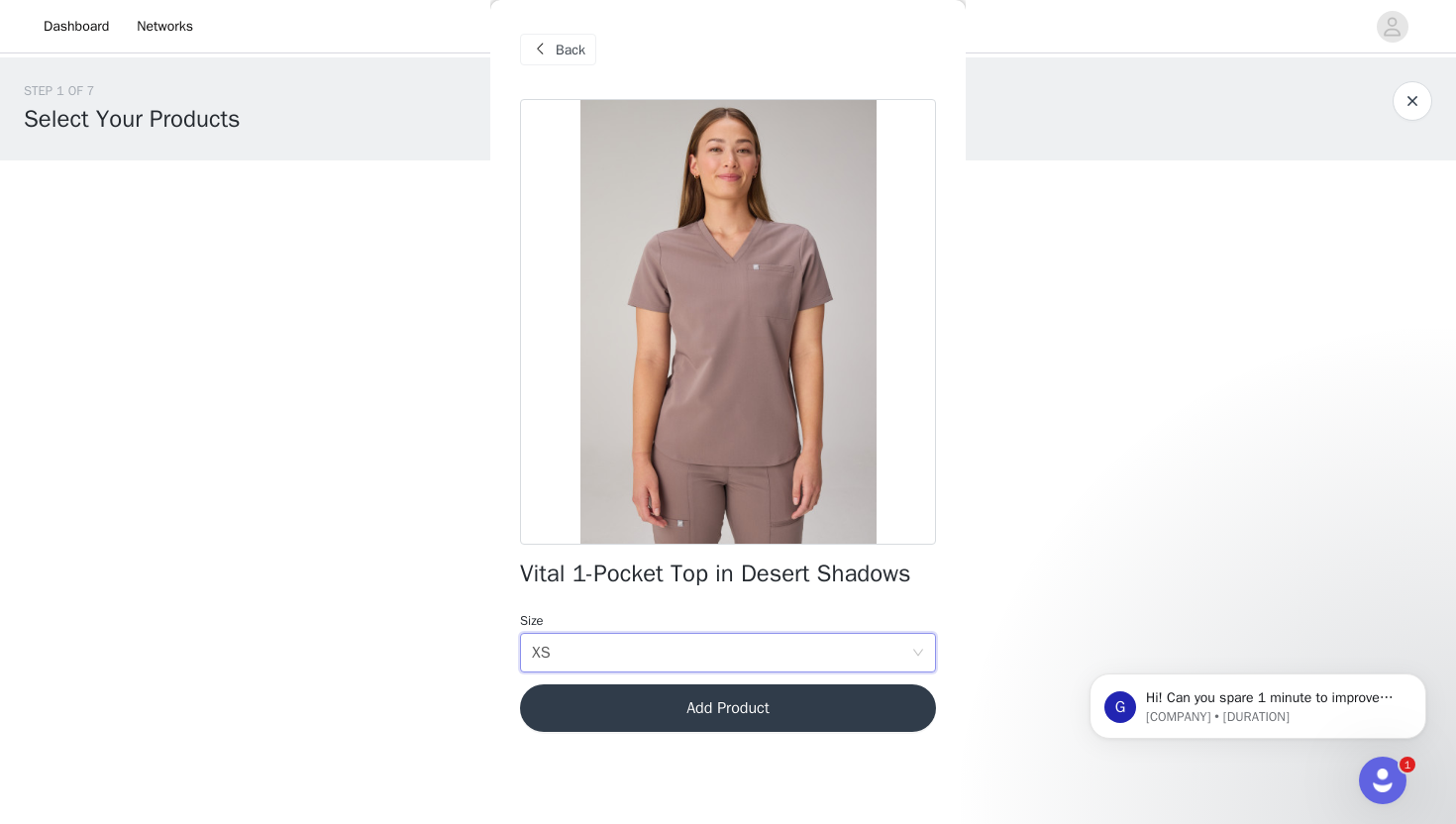 click on "Add Product" at bounding box center (728, 708) 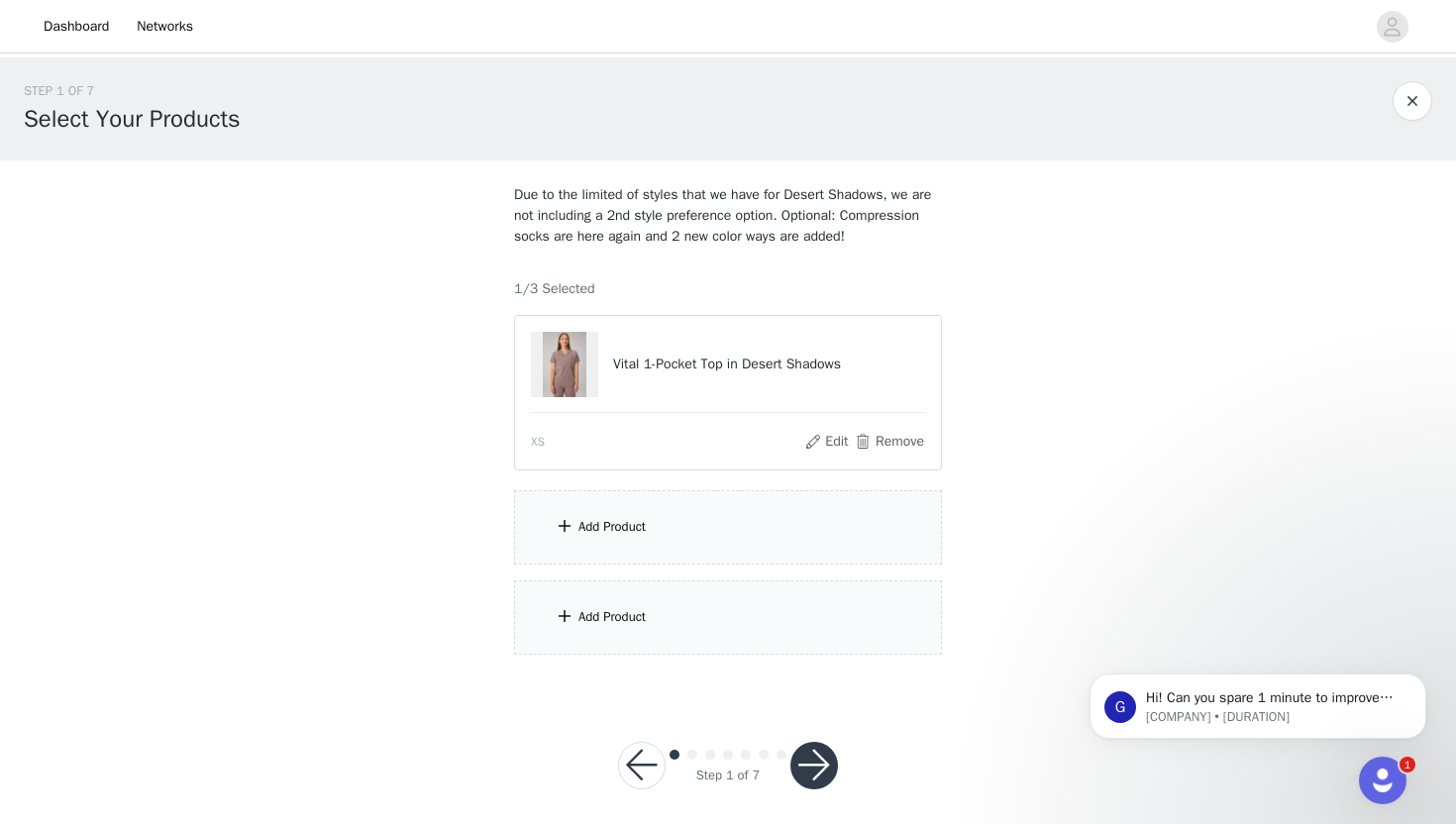 click on "Add Product" at bounding box center (728, 527) 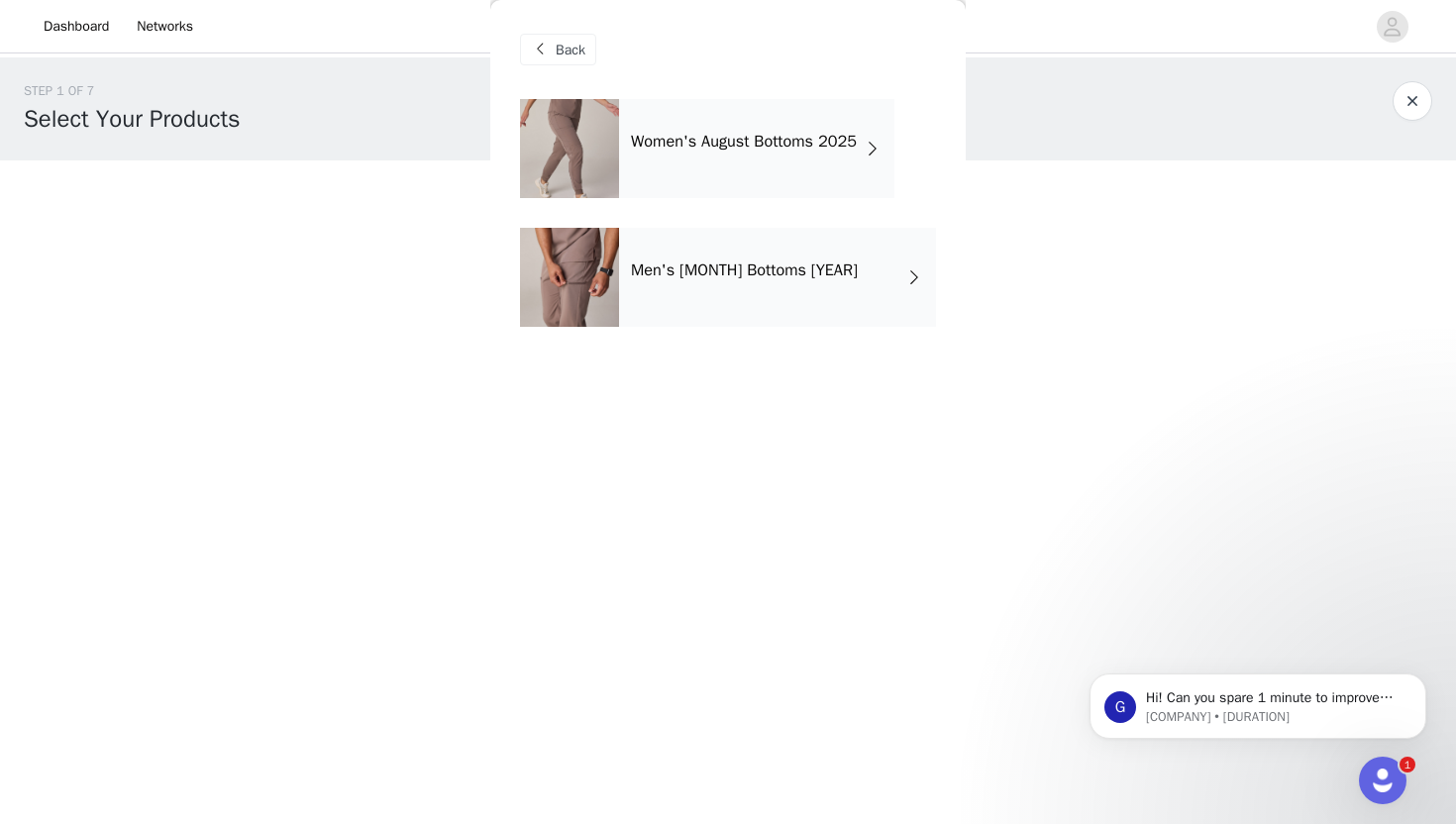 click on "Women's August Bottoms 2025" at bounding box center (757, 149) 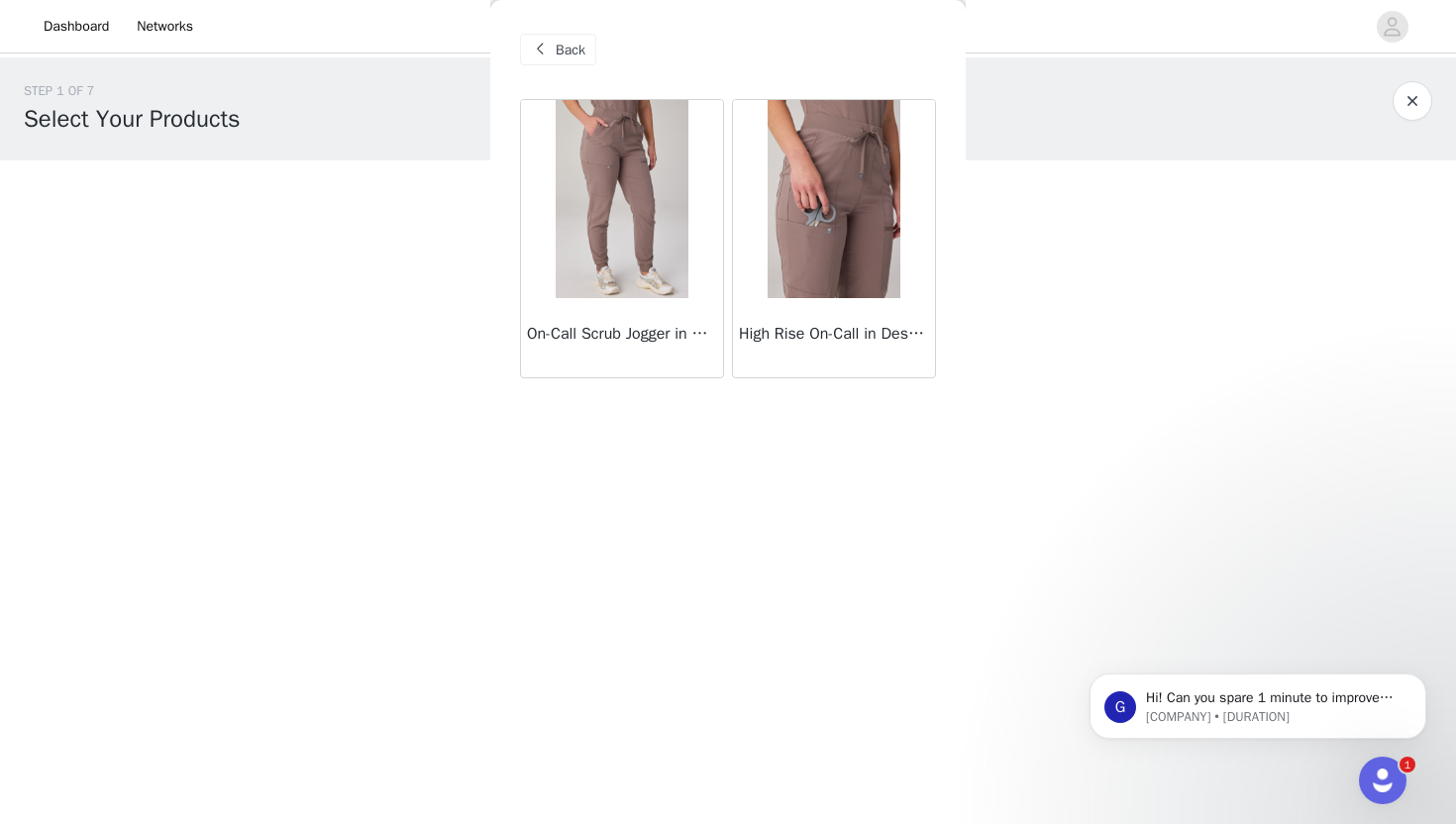 click at bounding box center (833, 199) 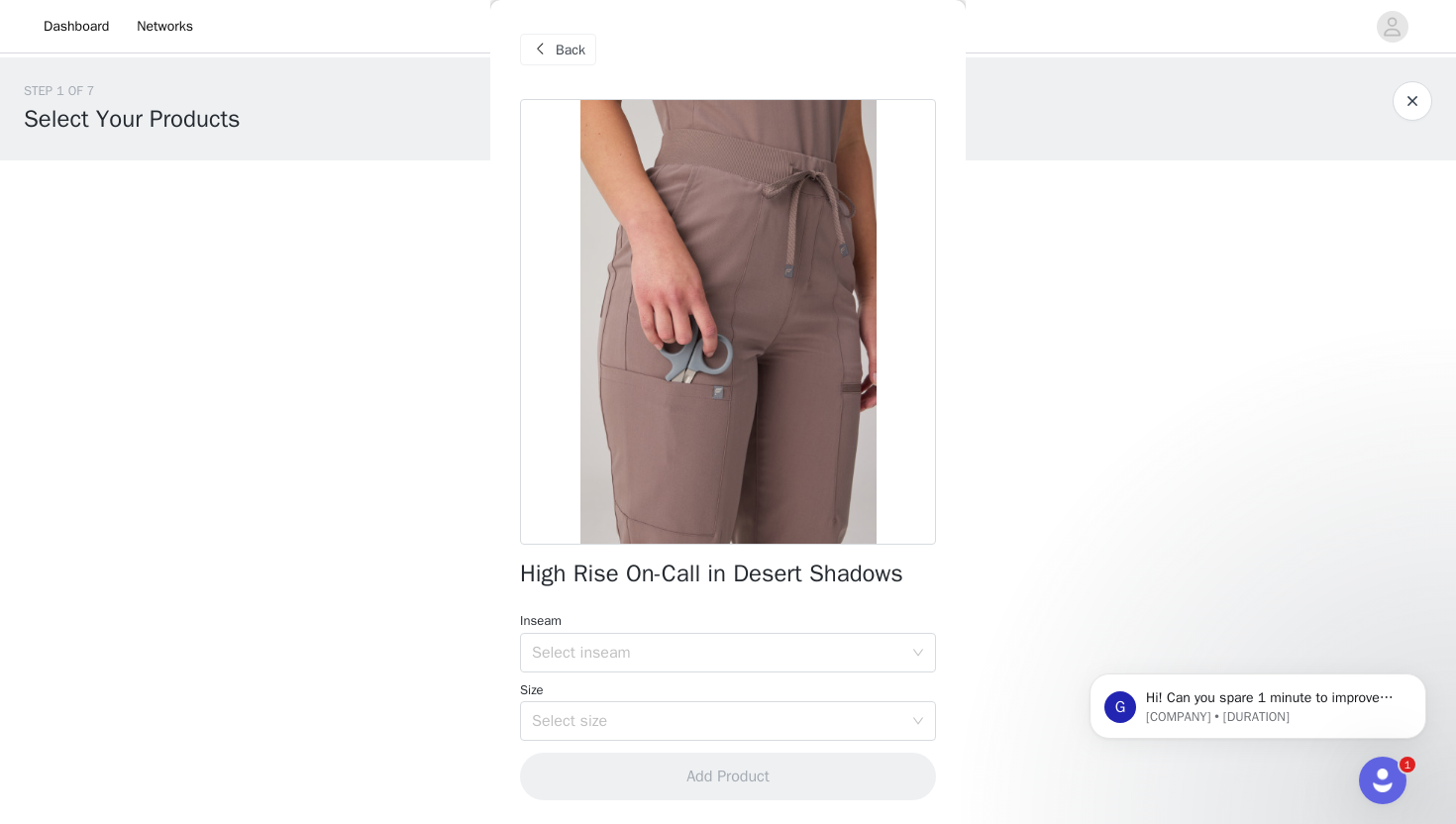 scroll, scrollTop: 33, scrollLeft: 0, axis: vertical 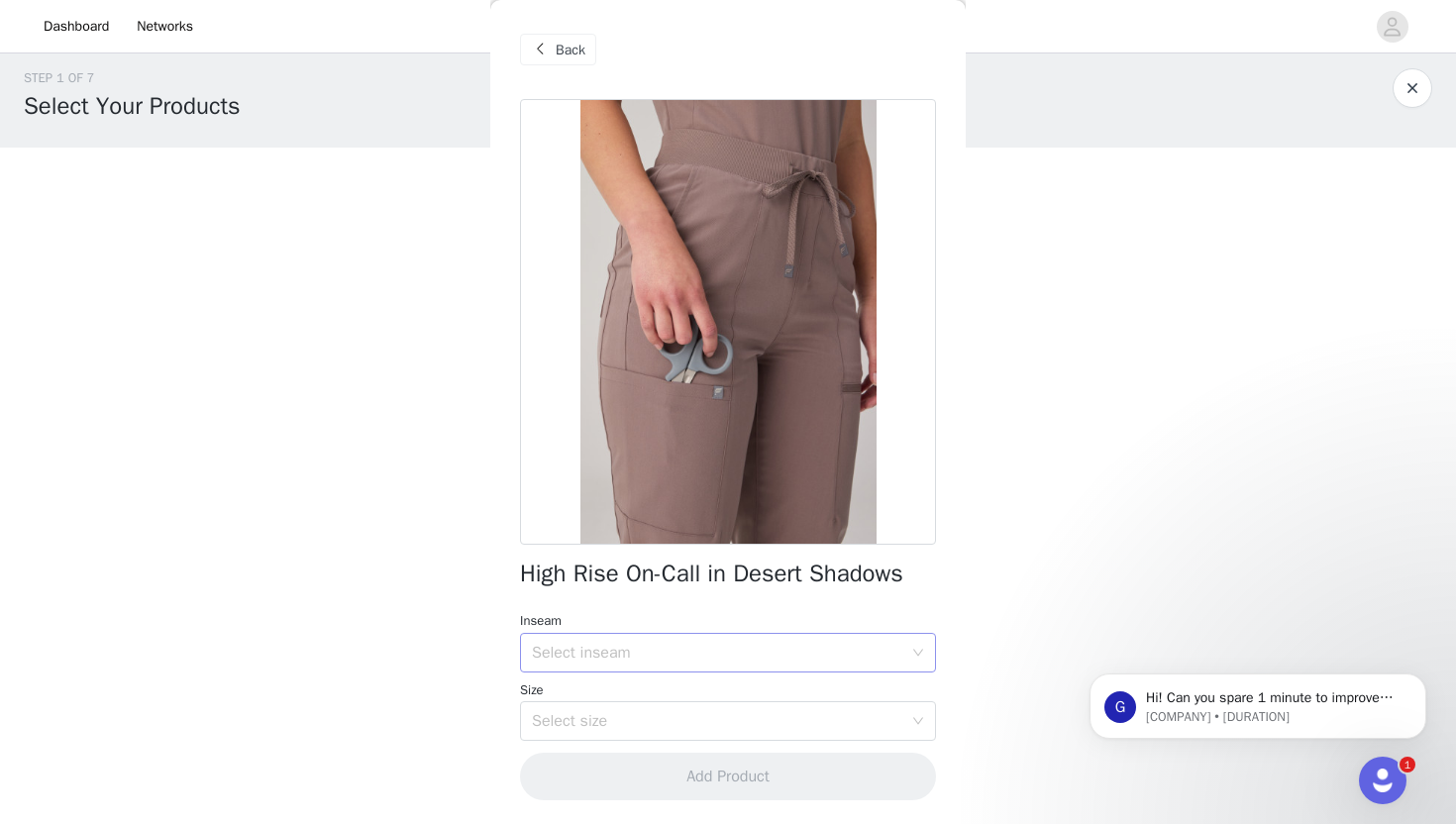 click on "Select inseam" at bounding box center (717, 653) 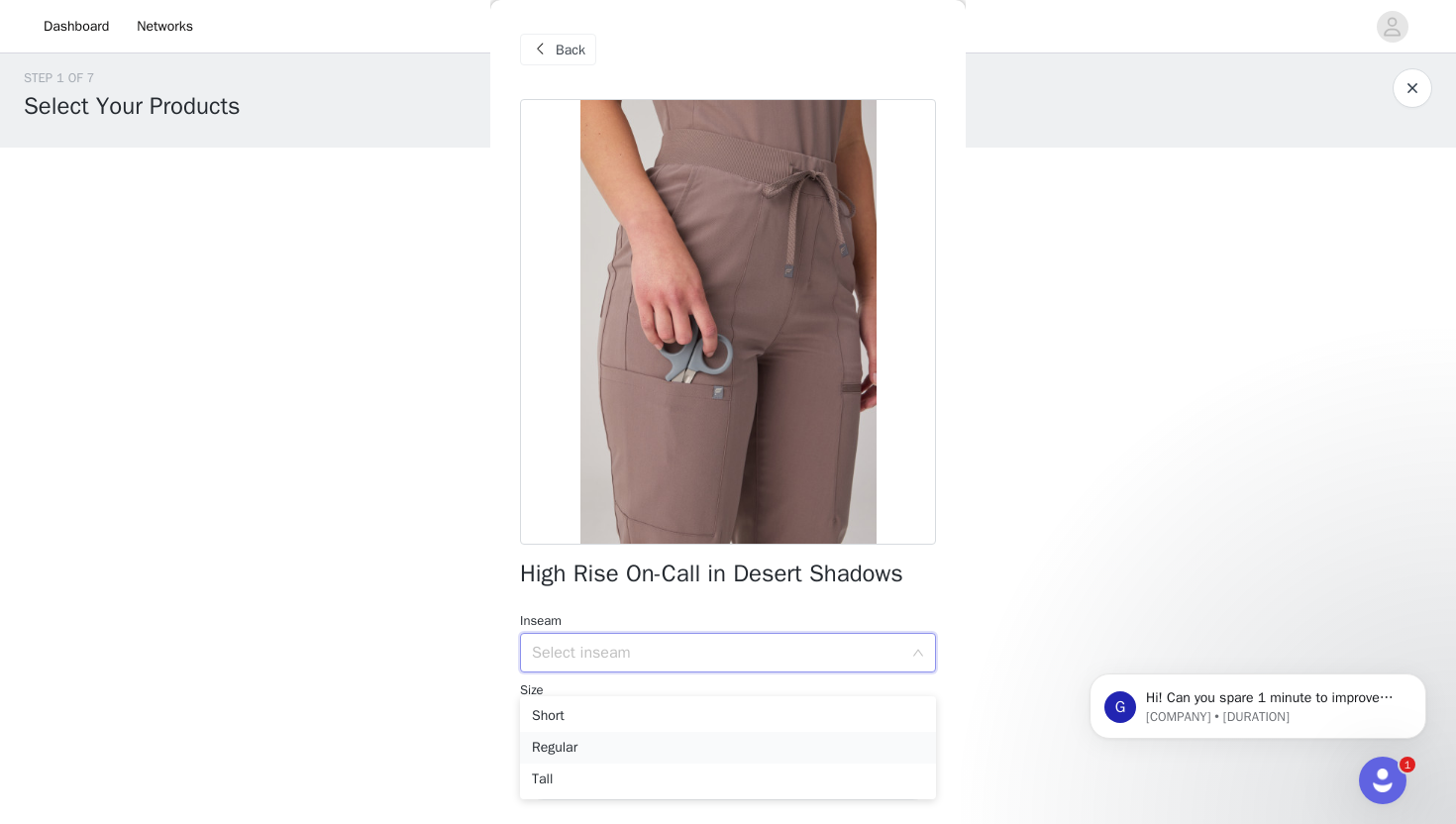 click on "Regular" at bounding box center [728, 748] 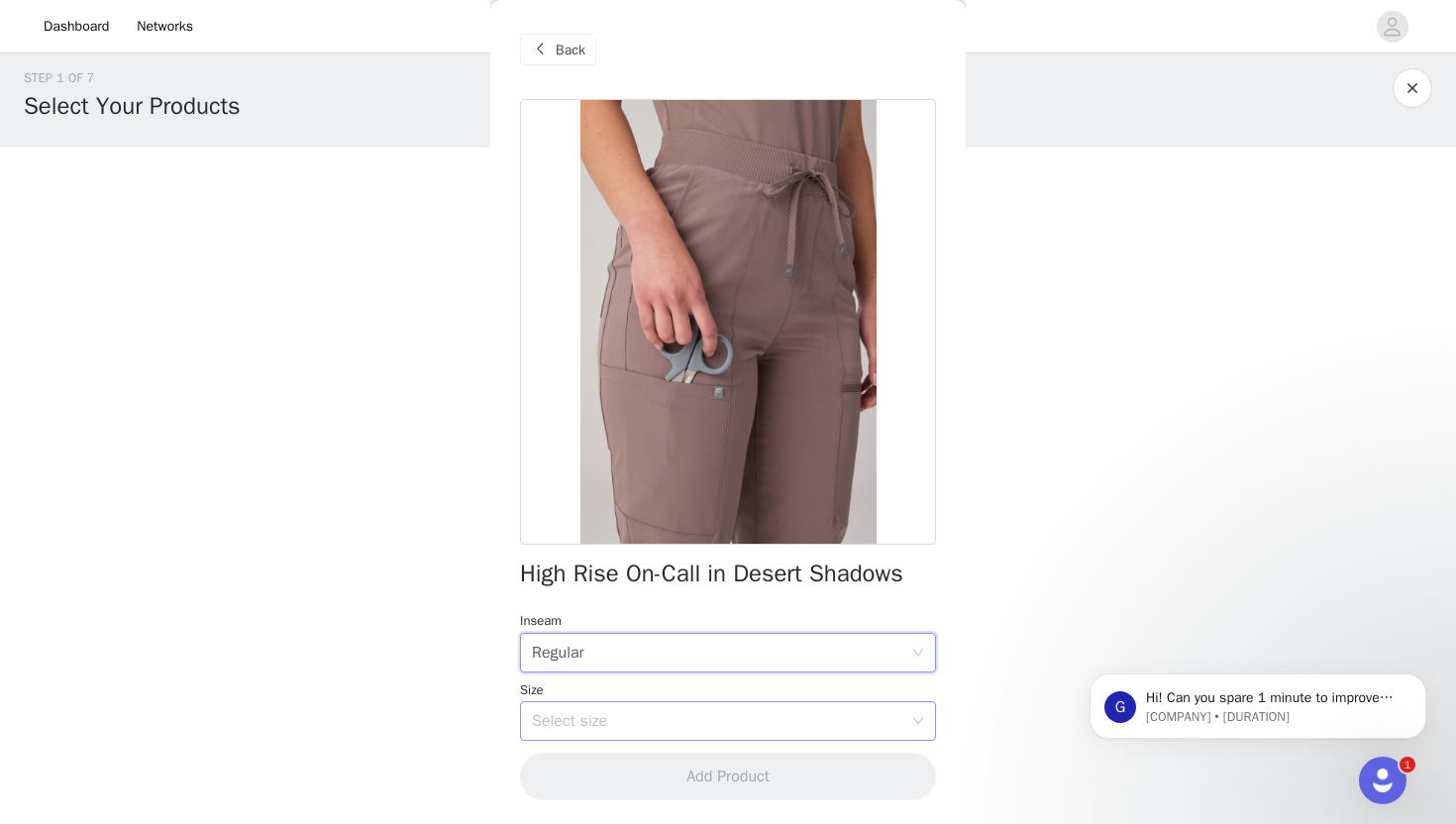 click on "Select size" at bounding box center (717, 721) 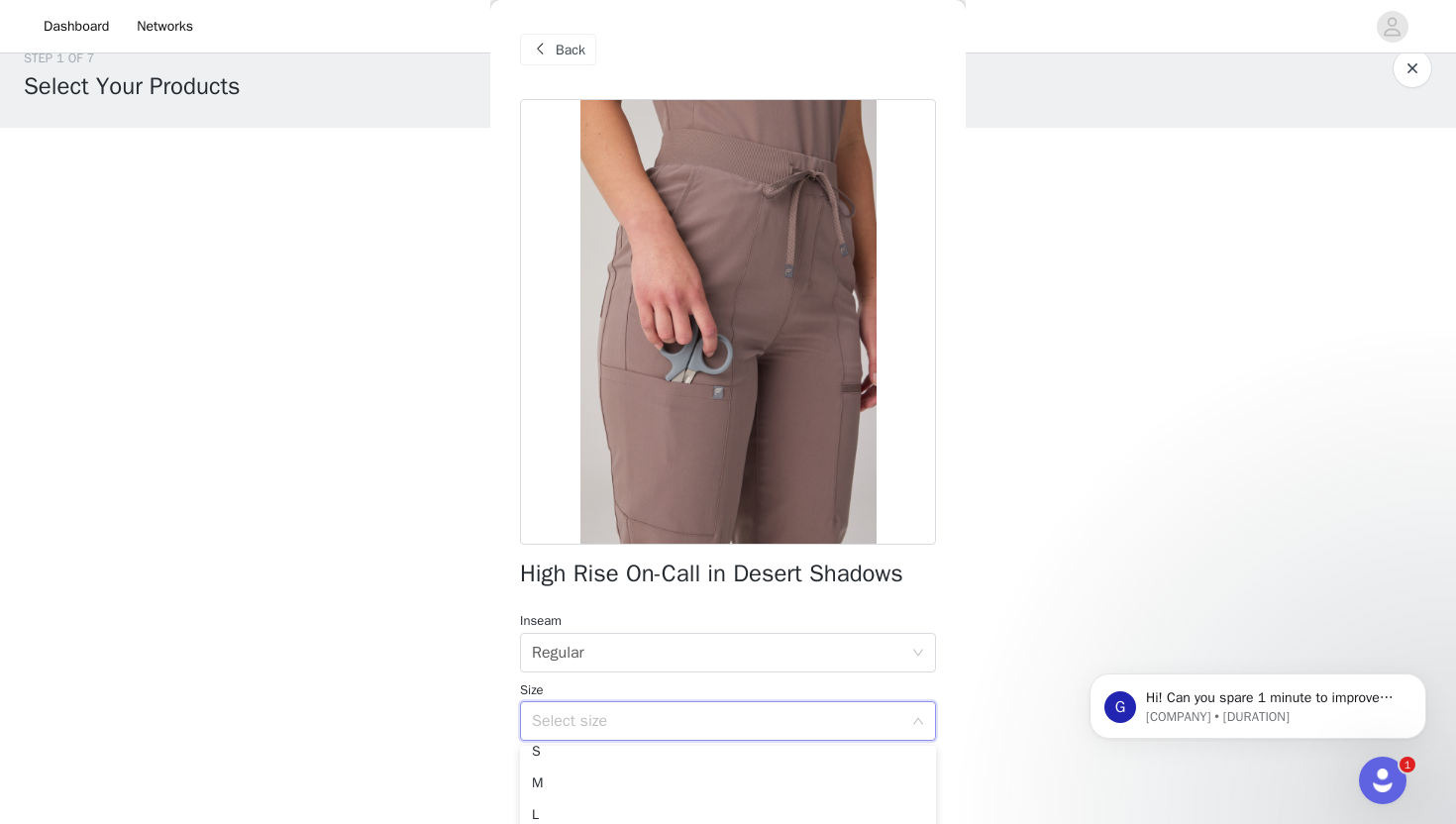 scroll, scrollTop: 67, scrollLeft: 0, axis: vertical 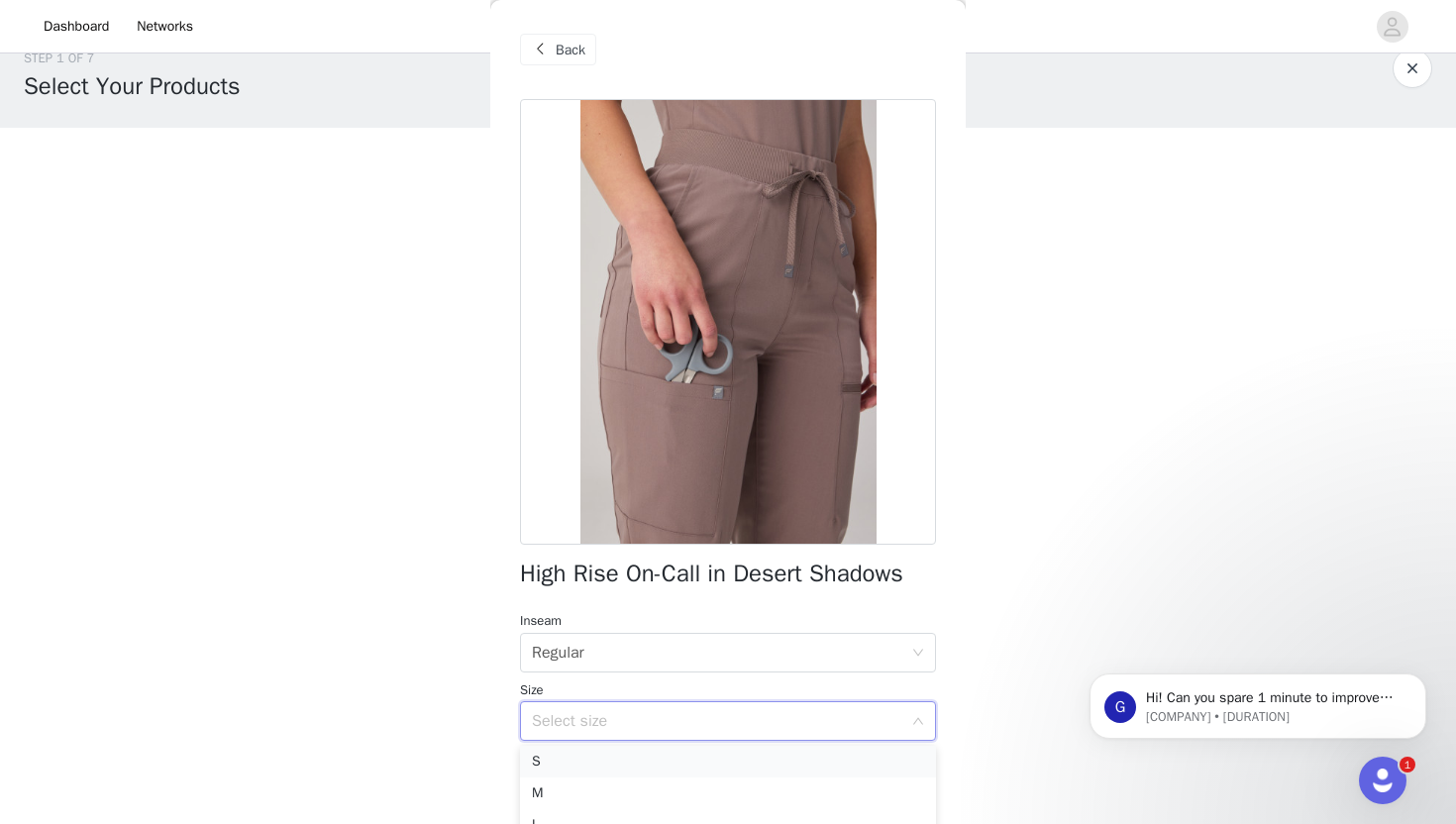 click on "S" at bounding box center [728, 762] 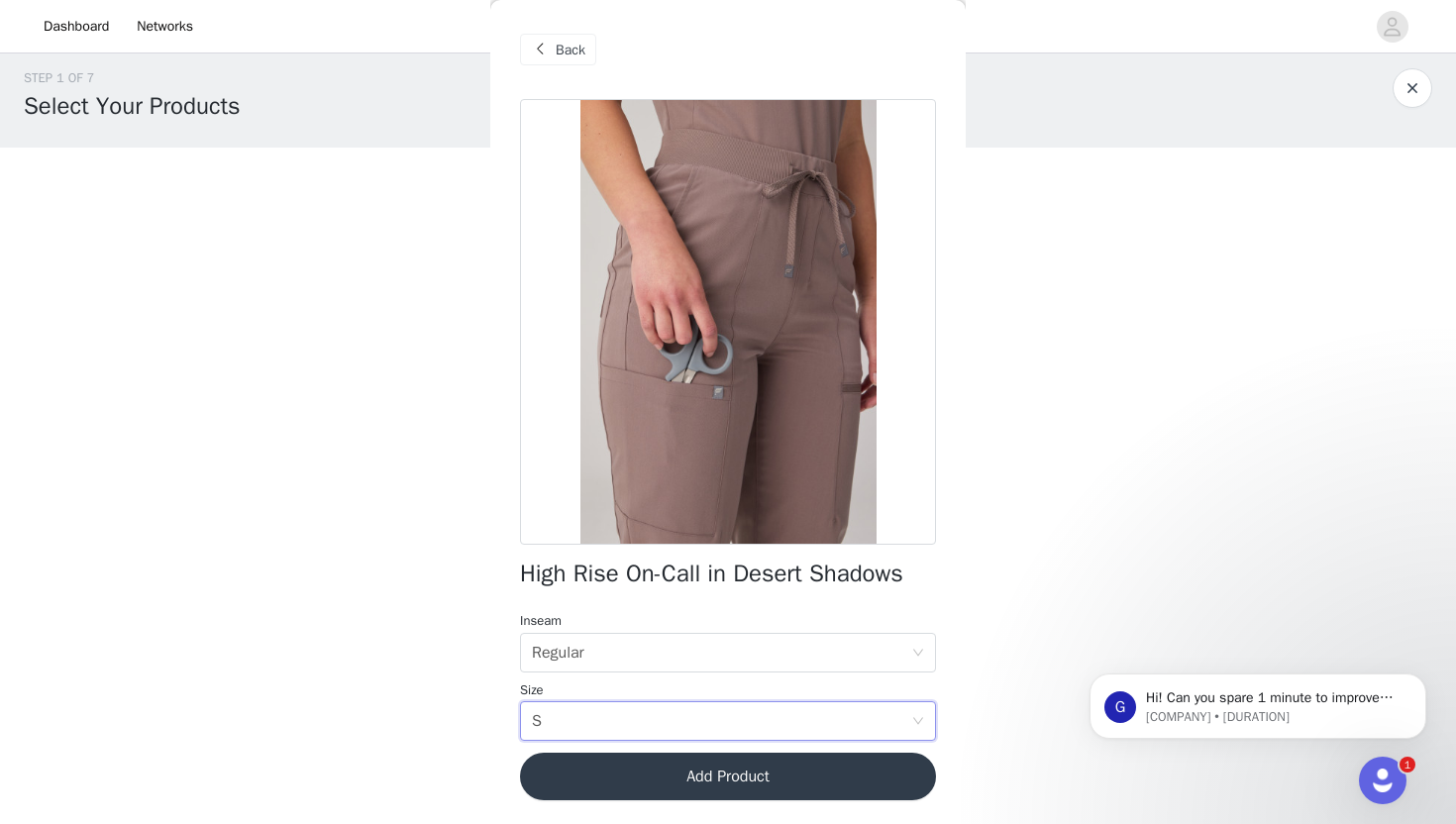 click on "Add Product" at bounding box center [728, 776] 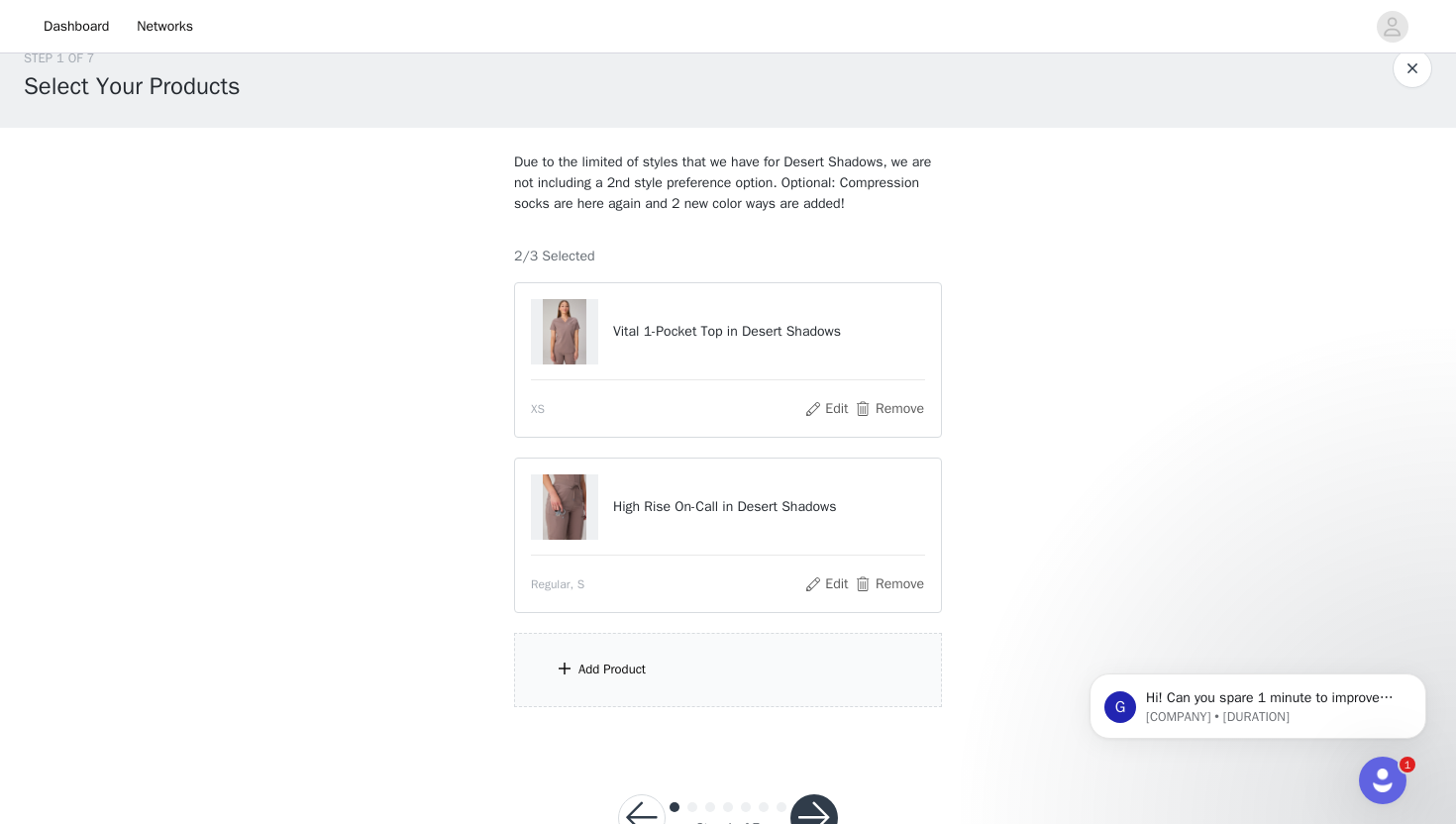 scroll, scrollTop: 118, scrollLeft: 0, axis: vertical 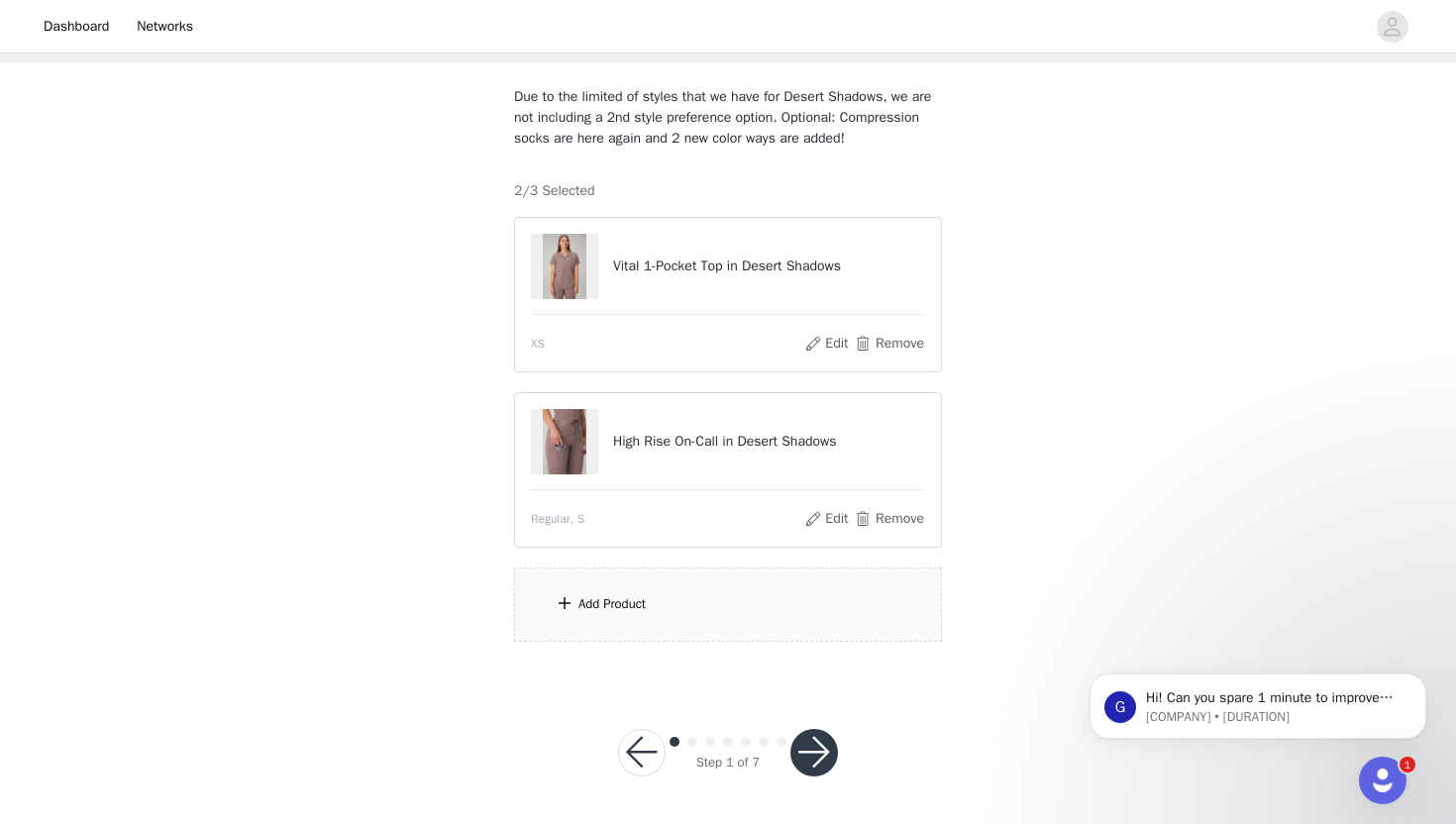 click at bounding box center (814, 753) 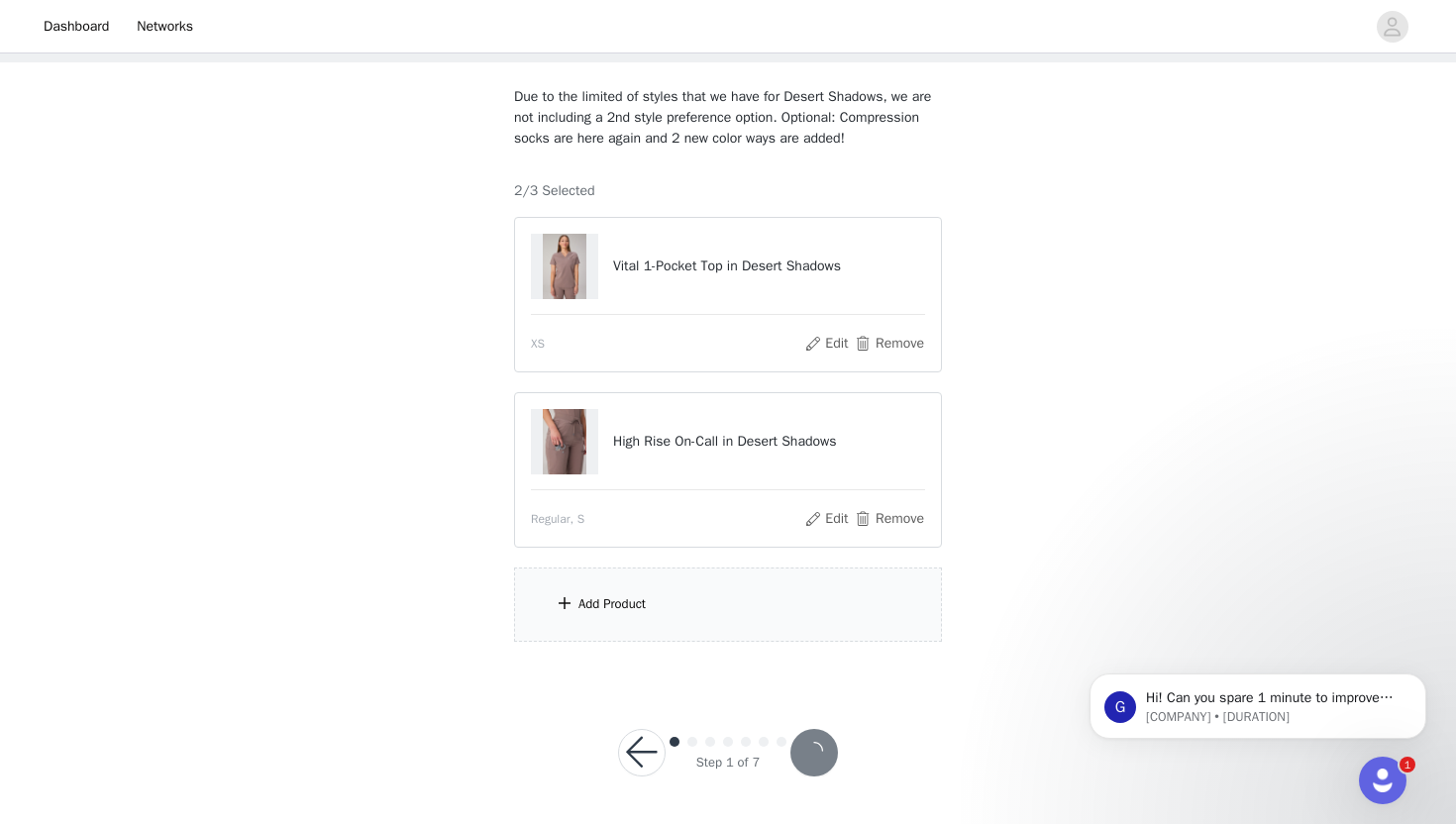 scroll, scrollTop: 0, scrollLeft: 0, axis: both 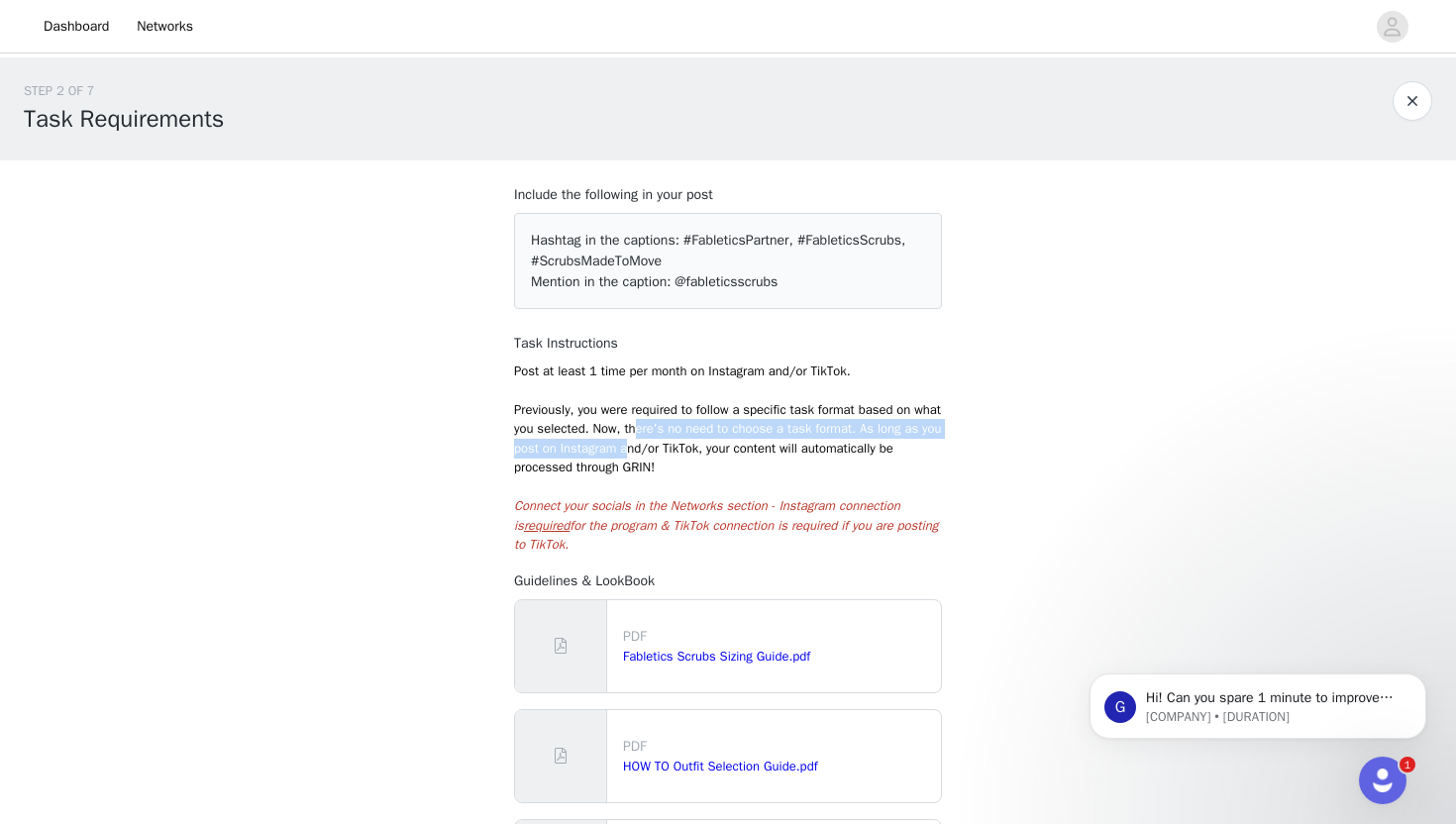 drag, startPoint x: 748, startPoint y: 428, endPoint x: 786, endPoint y: 450, distance: 43.908997 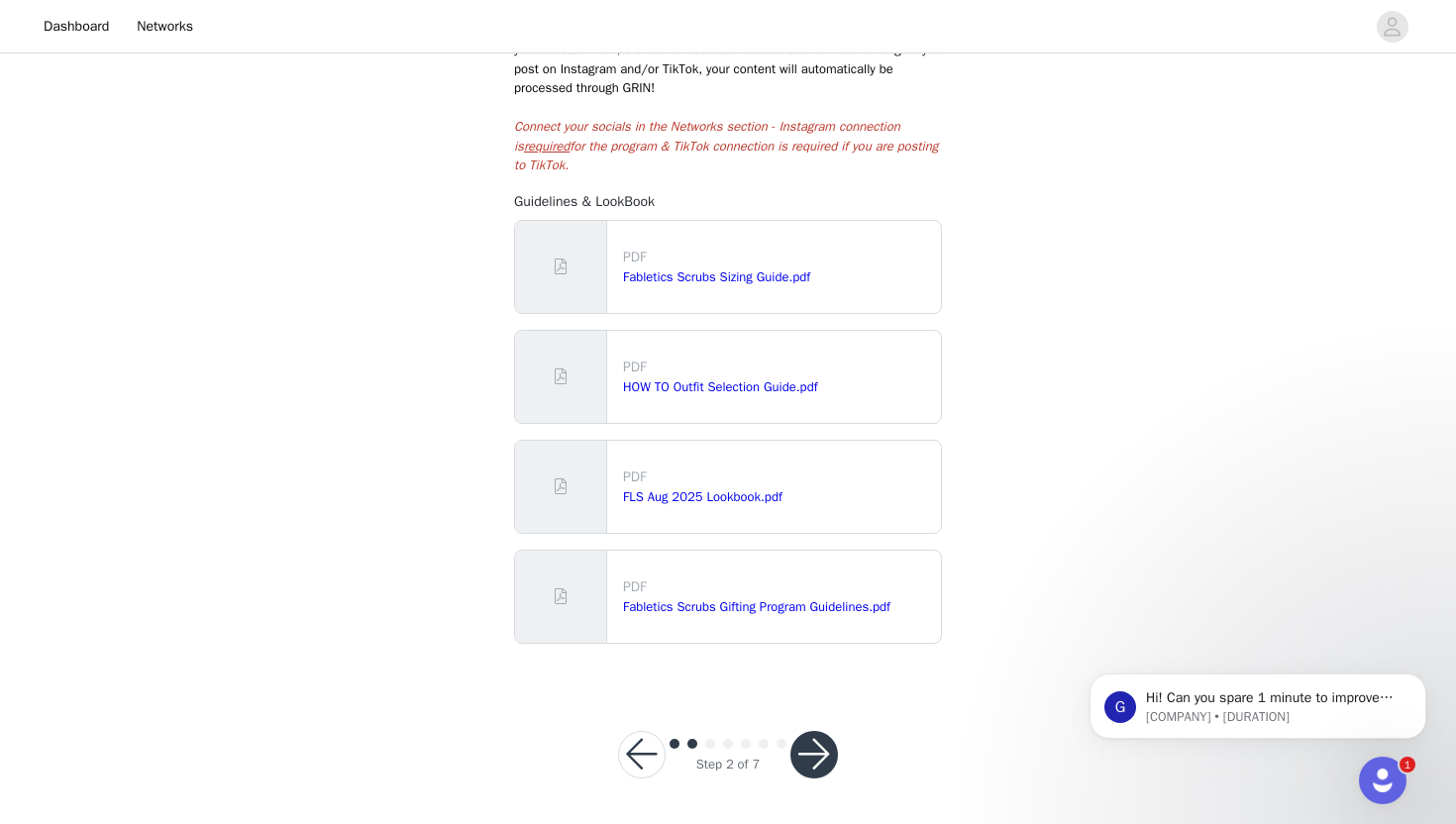scroll, scrollTop: 380, scrollLeft: 0, axis: vertical 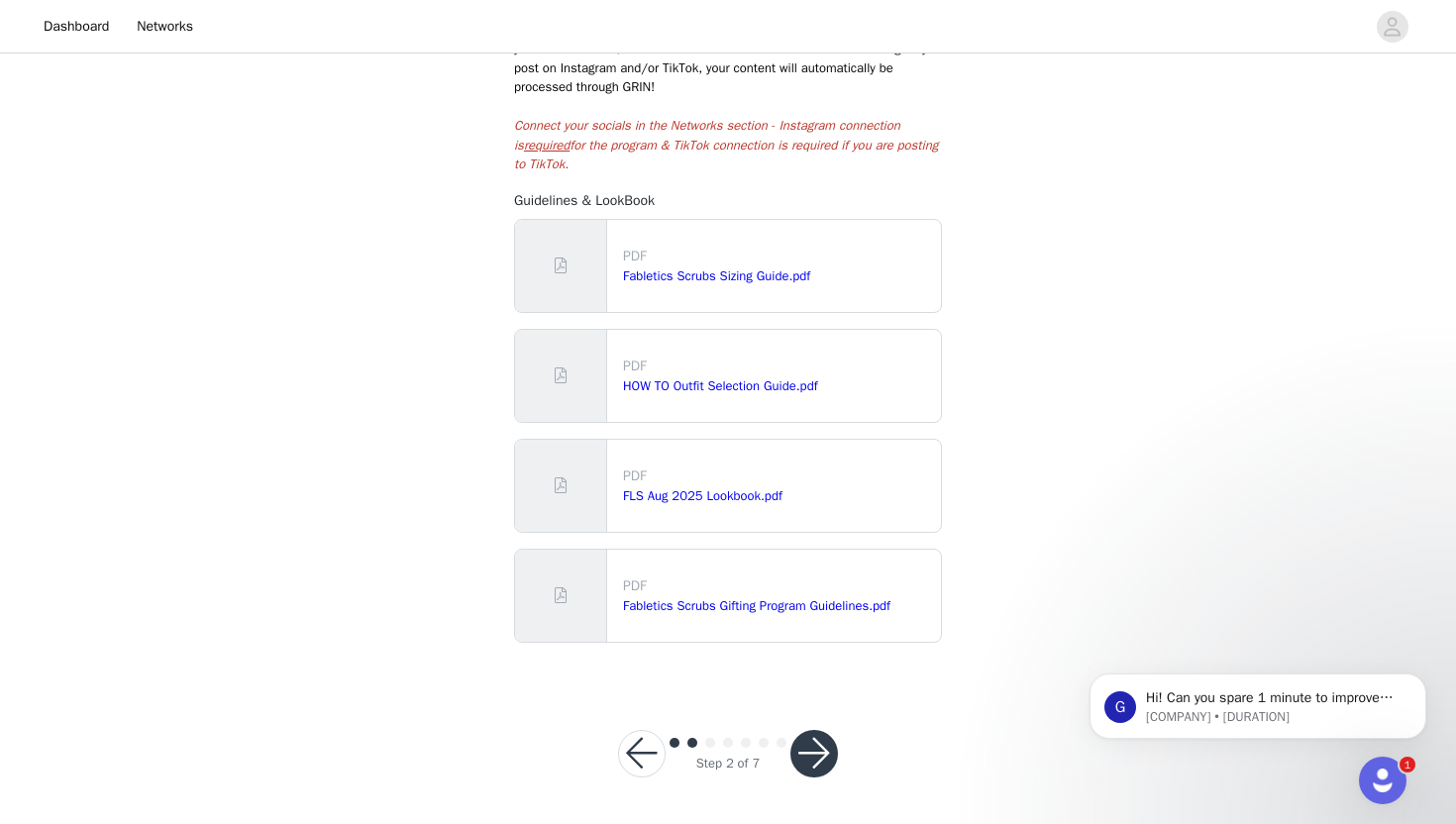 click at bounding box center [814, 754] 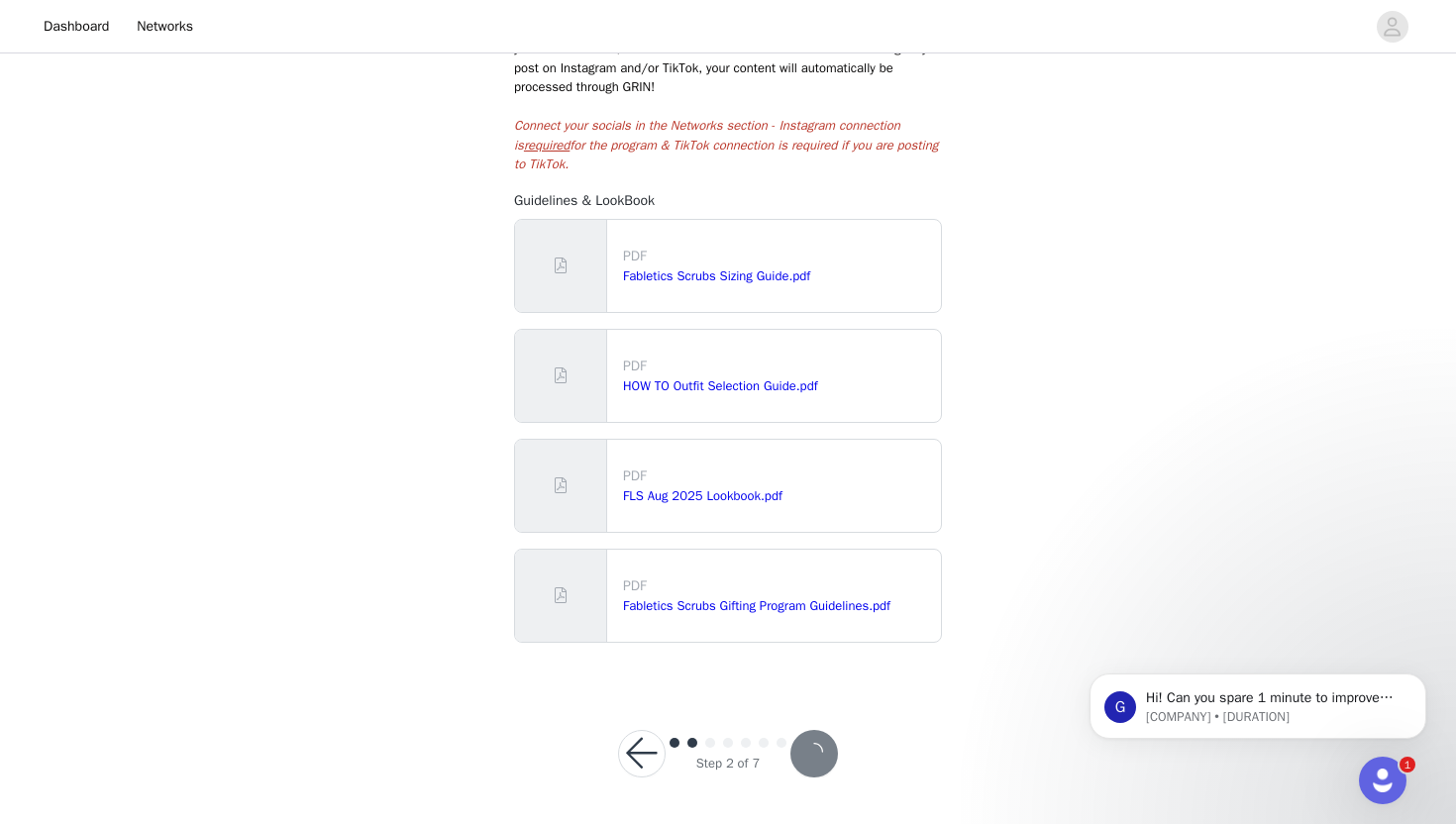scroll, scrollTop: 0, scrollLeft: 0, axis: both 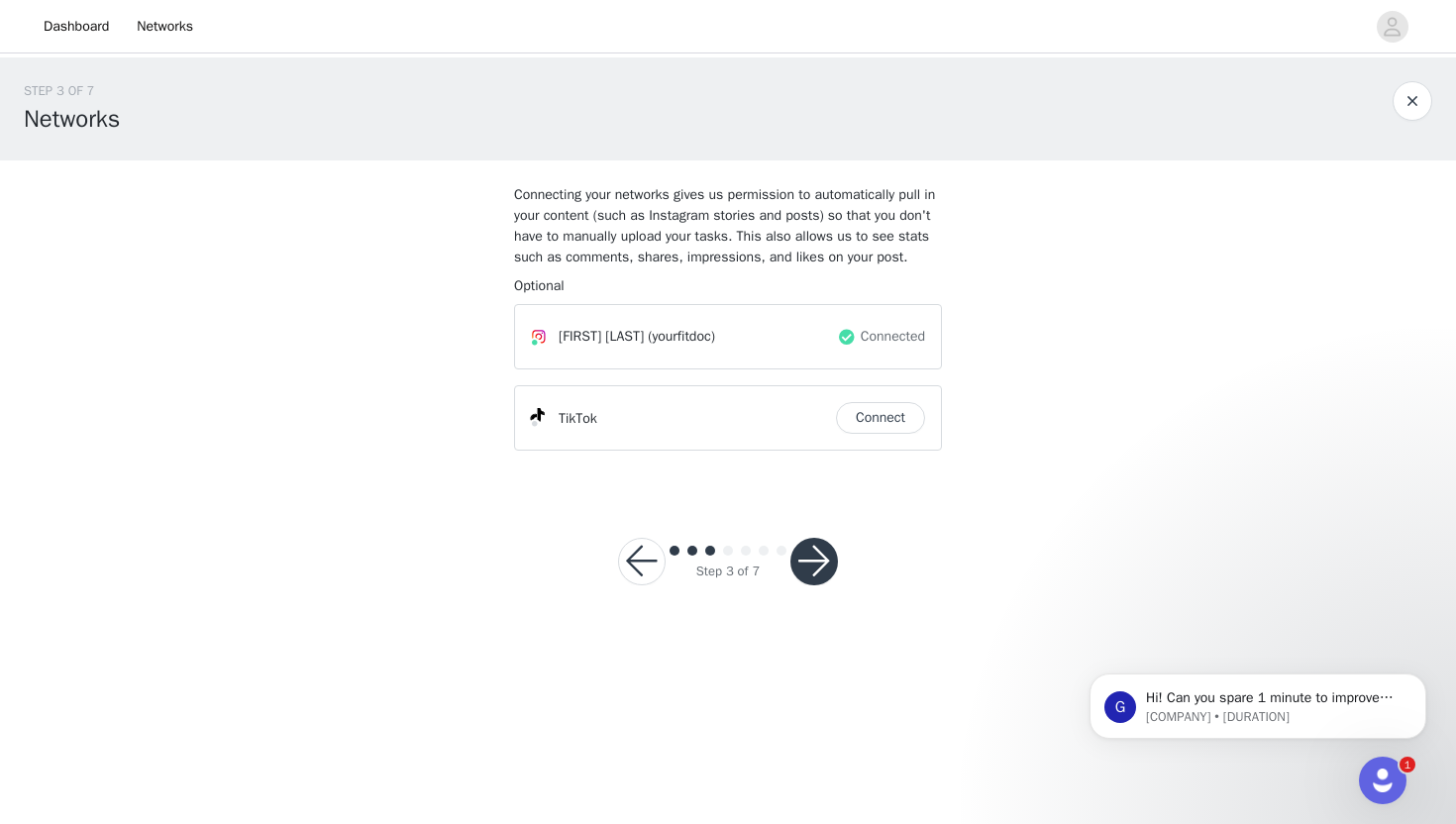 click on "Connect" at bounding box center (881, 418) 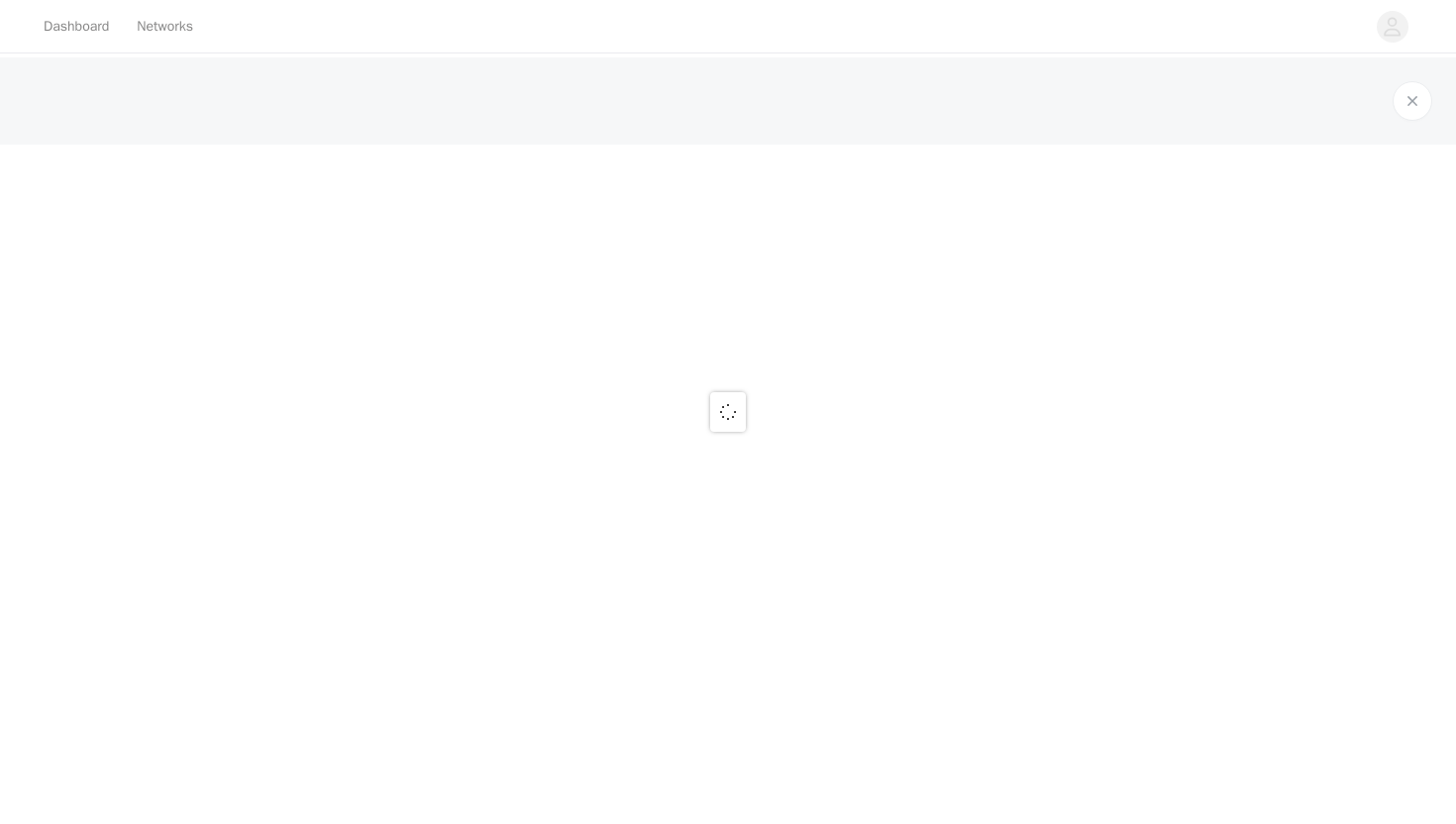 scroll, scrollTop: 0, scrollLeft: 0, axis: both 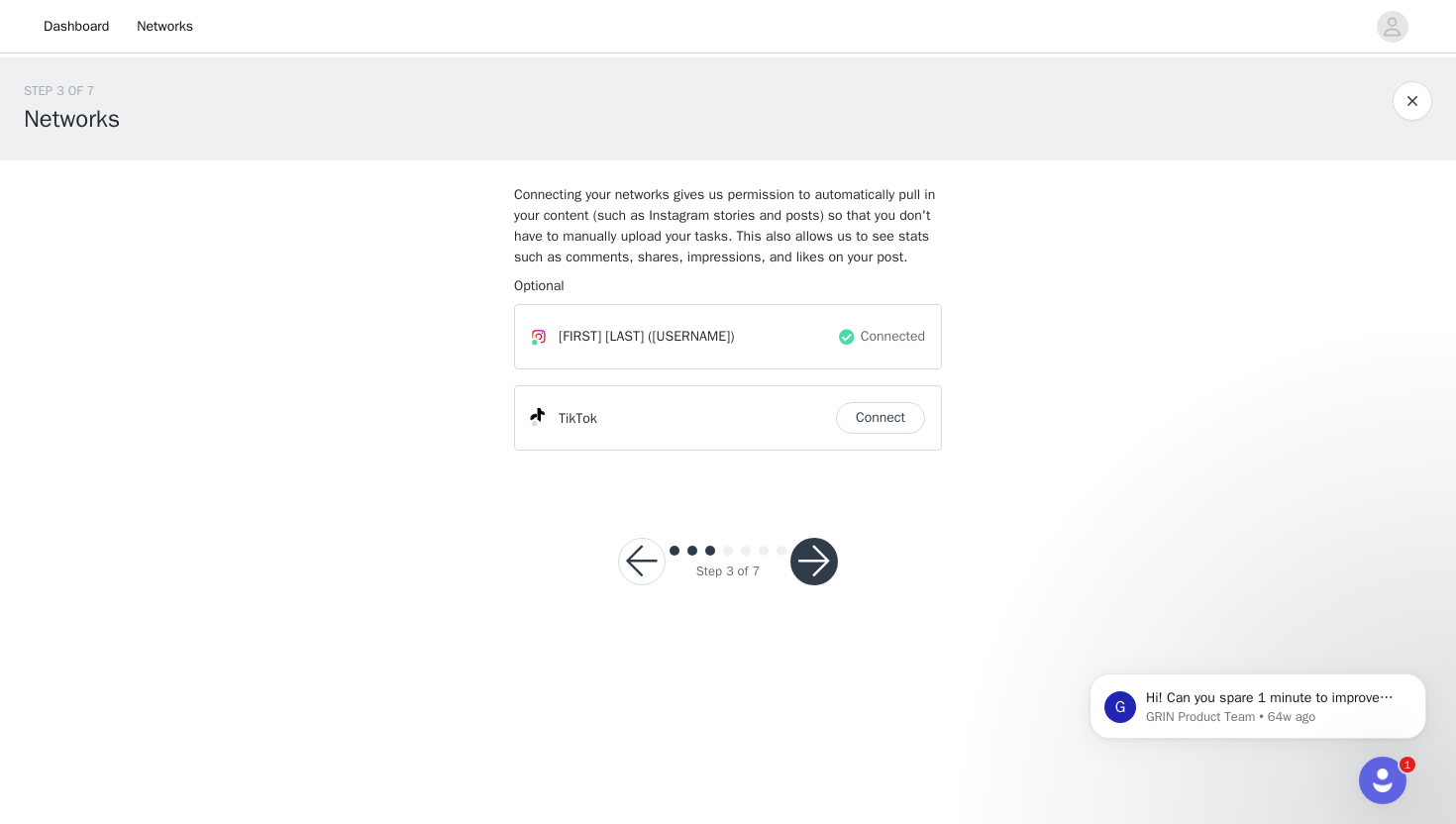 click on "Connect" at bounding box center [881, 418] 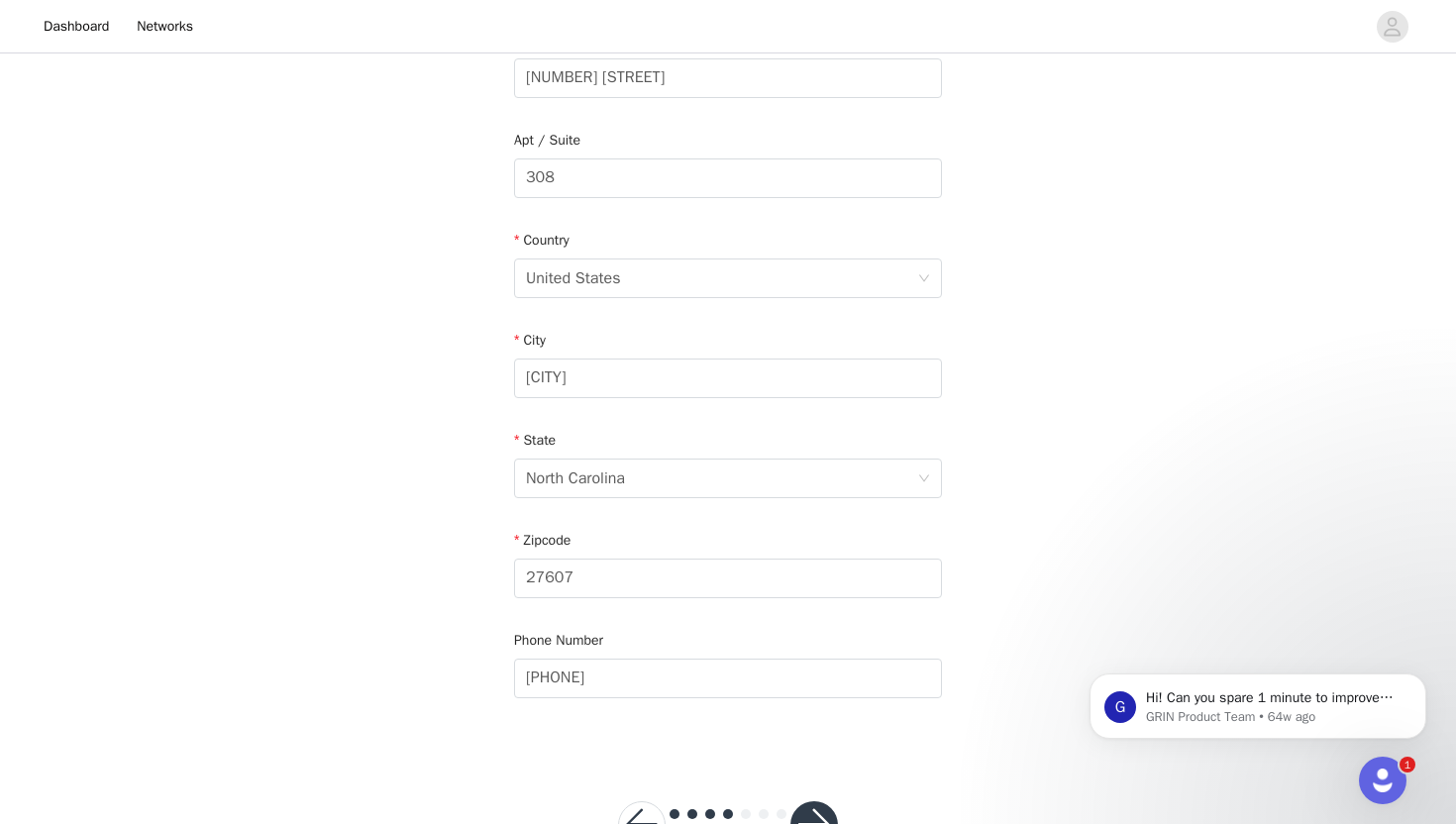 scroll, scrollTop: 567, scrollLeft: 0, axis: vertical 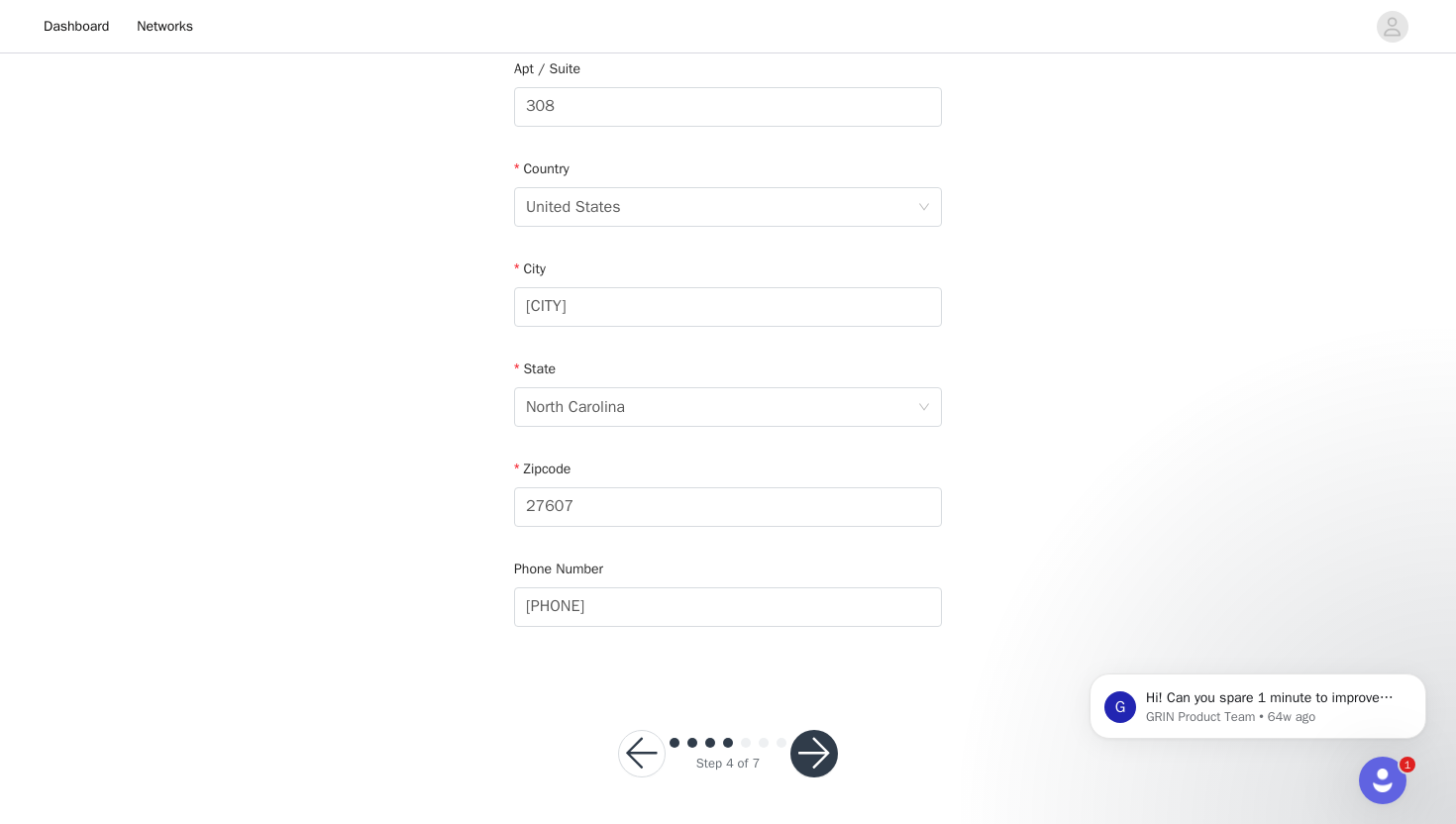 click at bounding box center [642, 754] 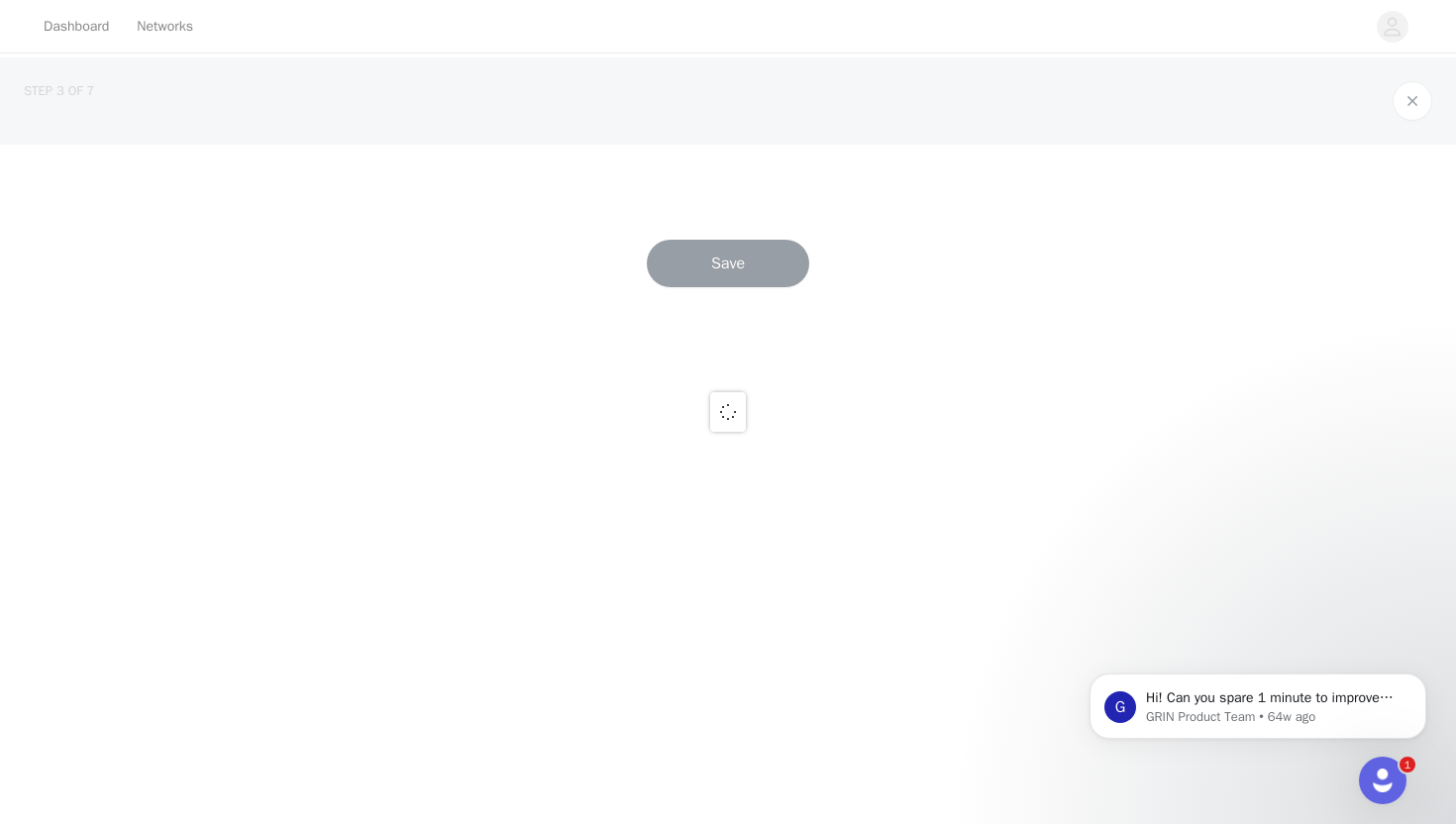 scroll, scrollTop: 0, scrollLeft: 0, axis: both 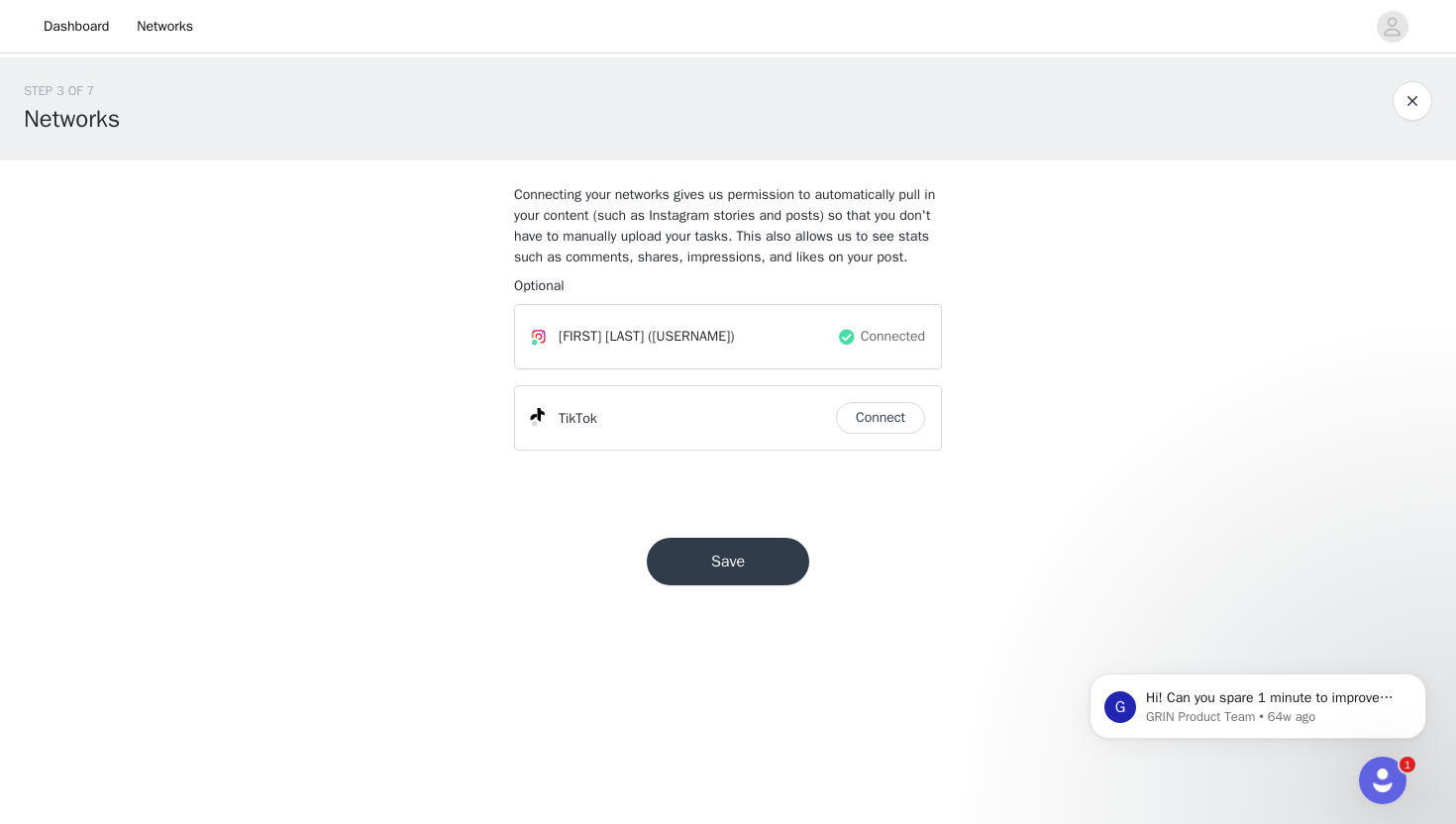 click on "Connect" at bounding box center [881, 418] 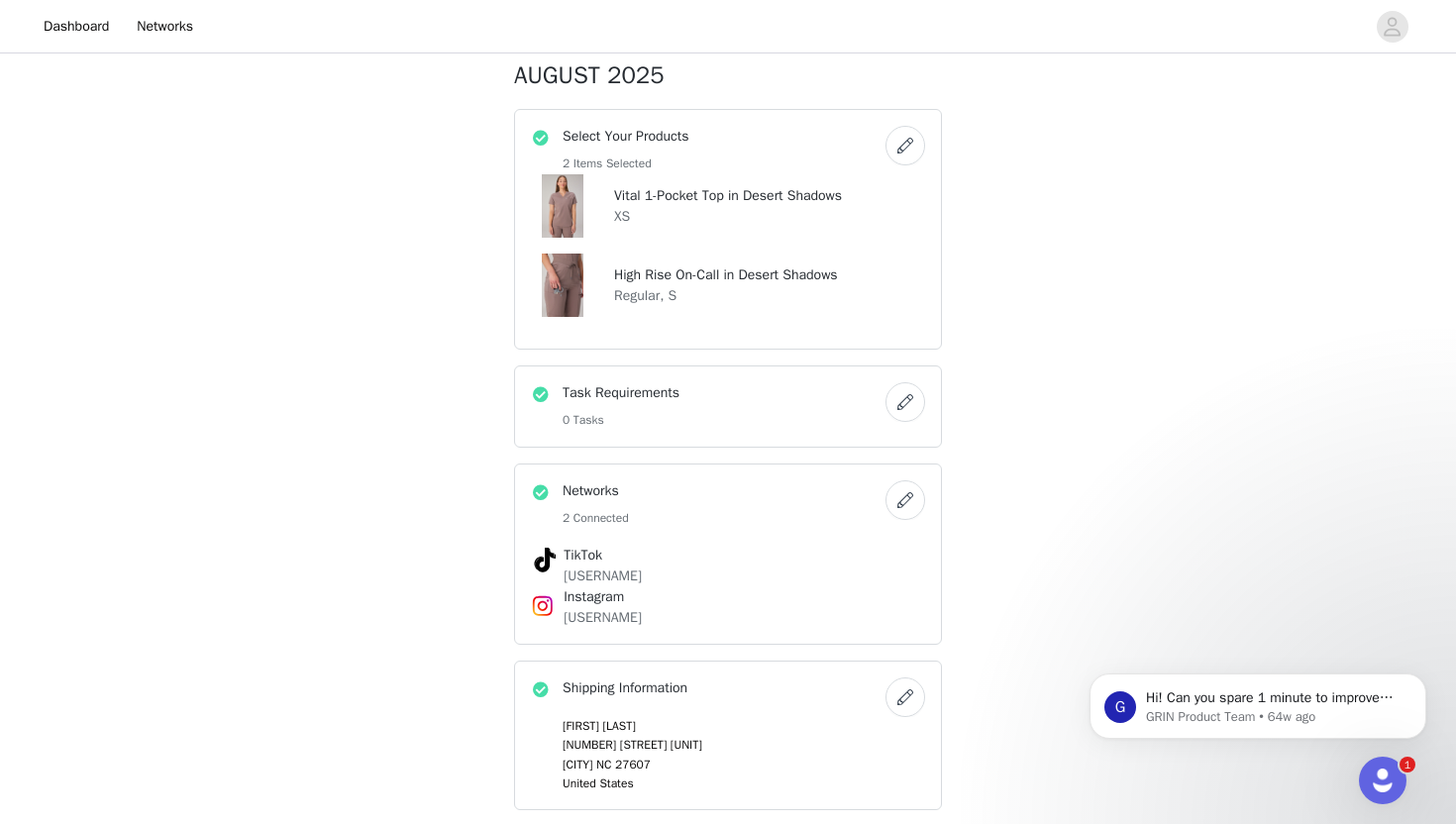 scroll, scrollTop: 335, scrollLeft: 0, axis: vertical 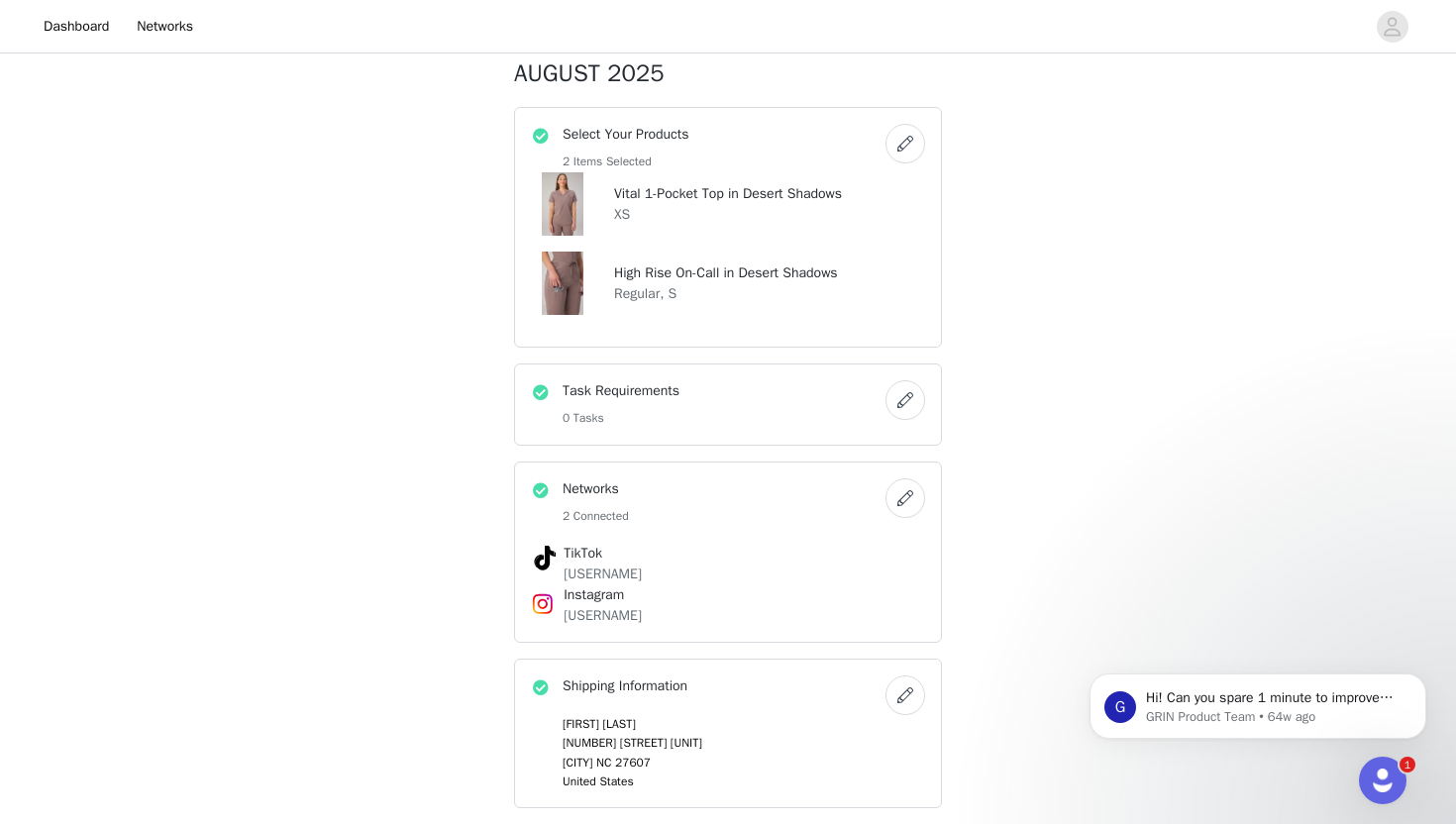 click at bounding box center [905, 400] 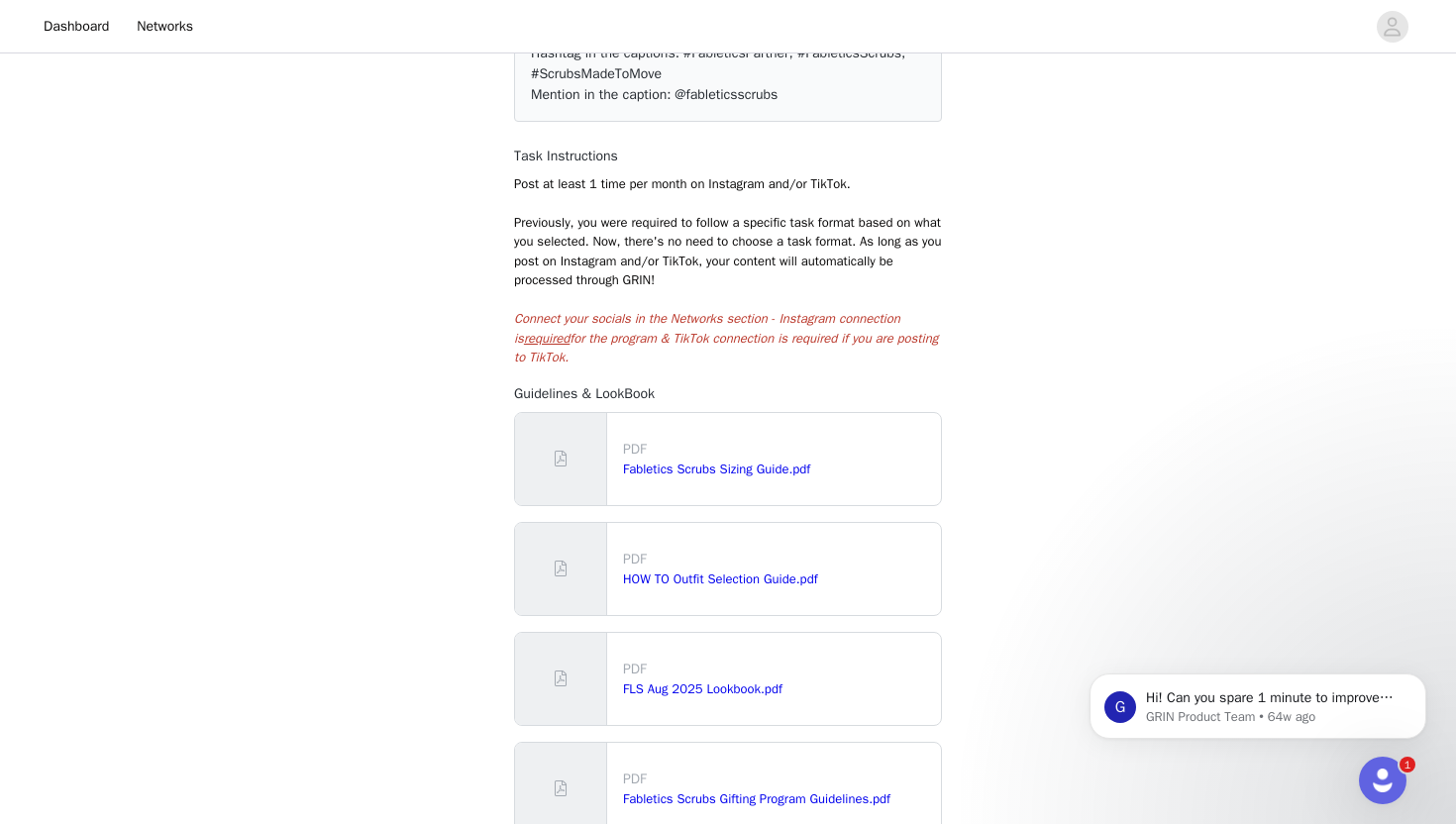 scroll, scrollTop: 380, scrollLeft: 0, axis: vertical 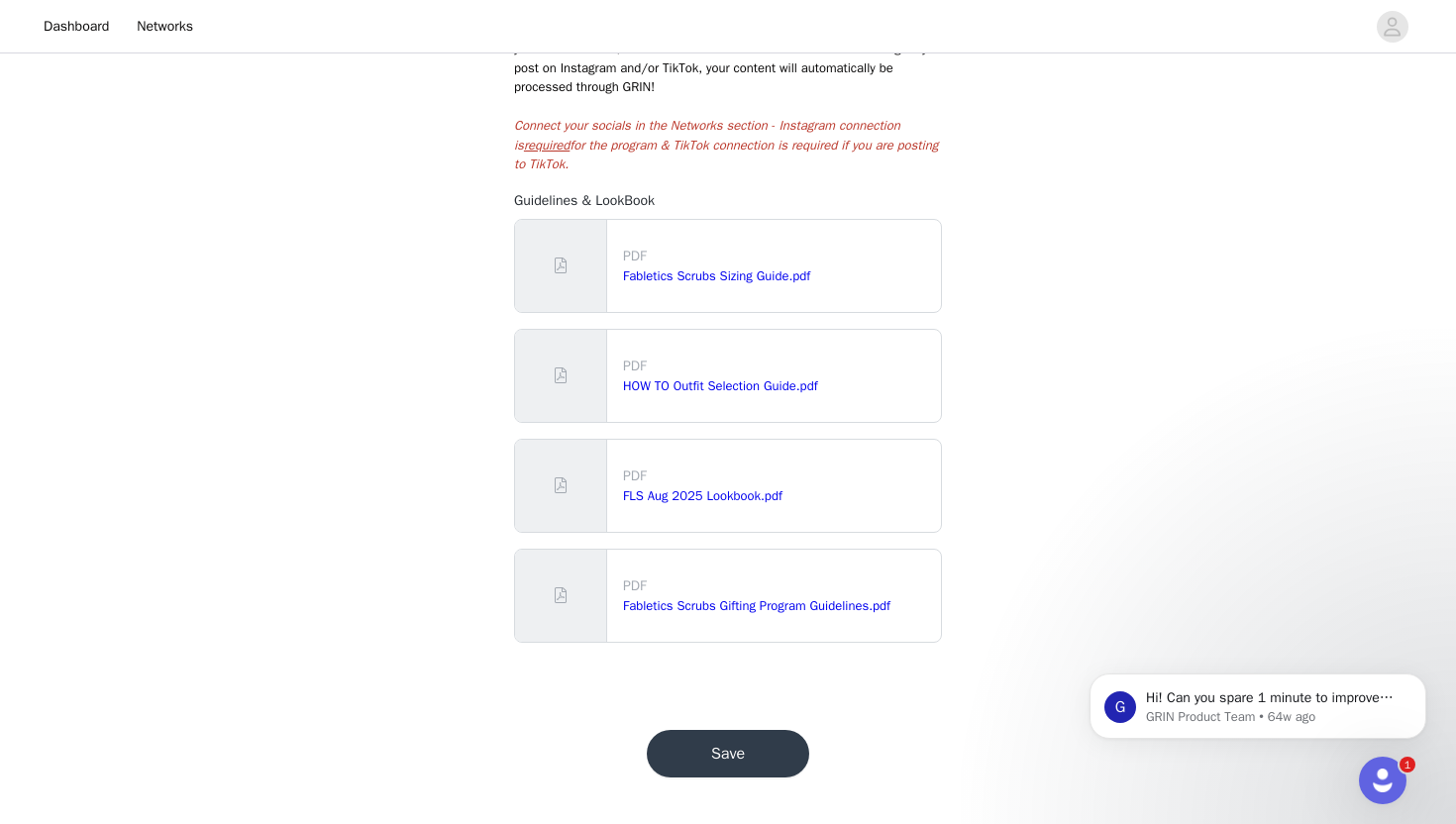 click on "Save" at bounding box center [728, 754] 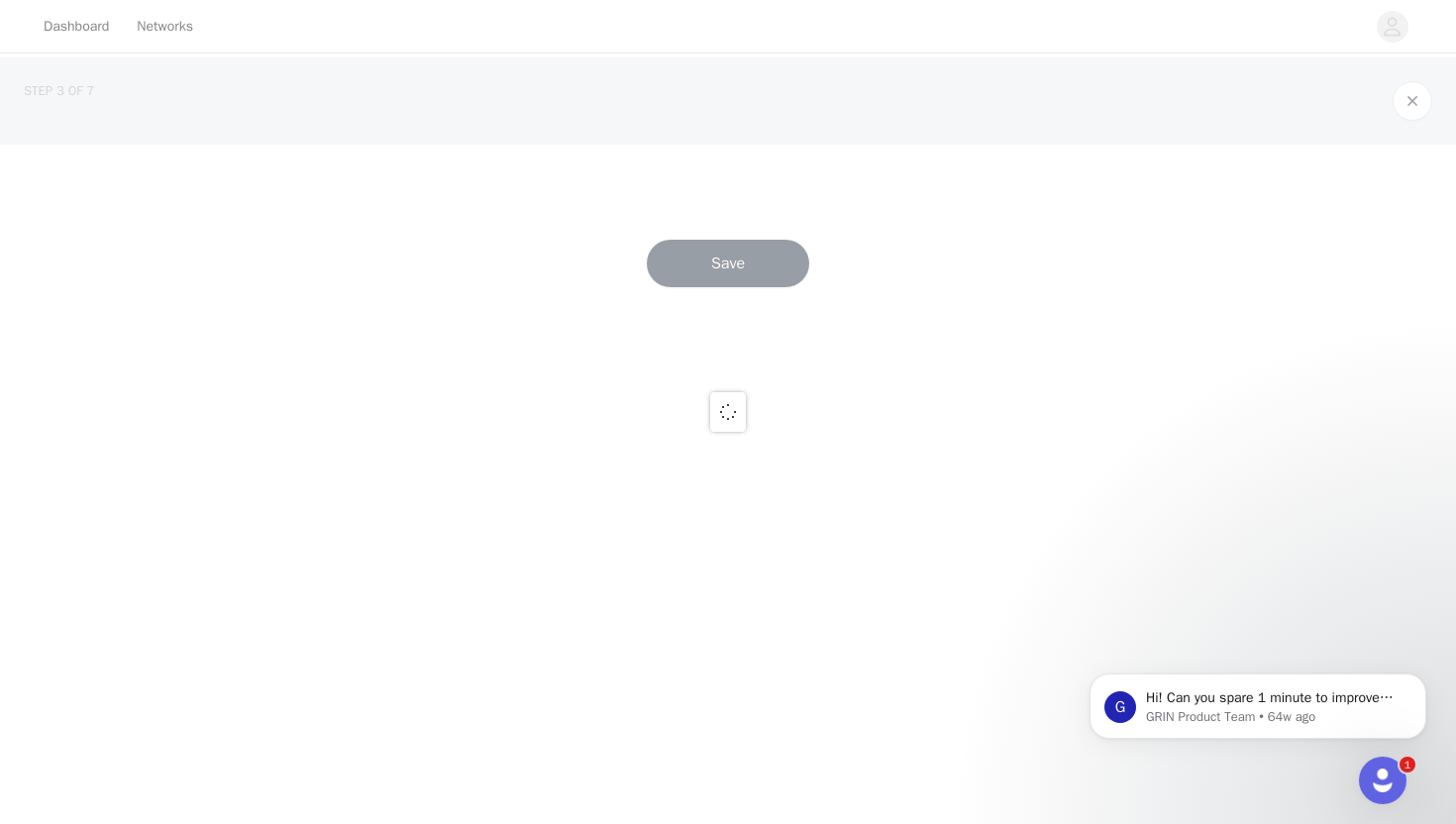 scroll, scrollTop: 0, scrollLeft: 0, axis: both 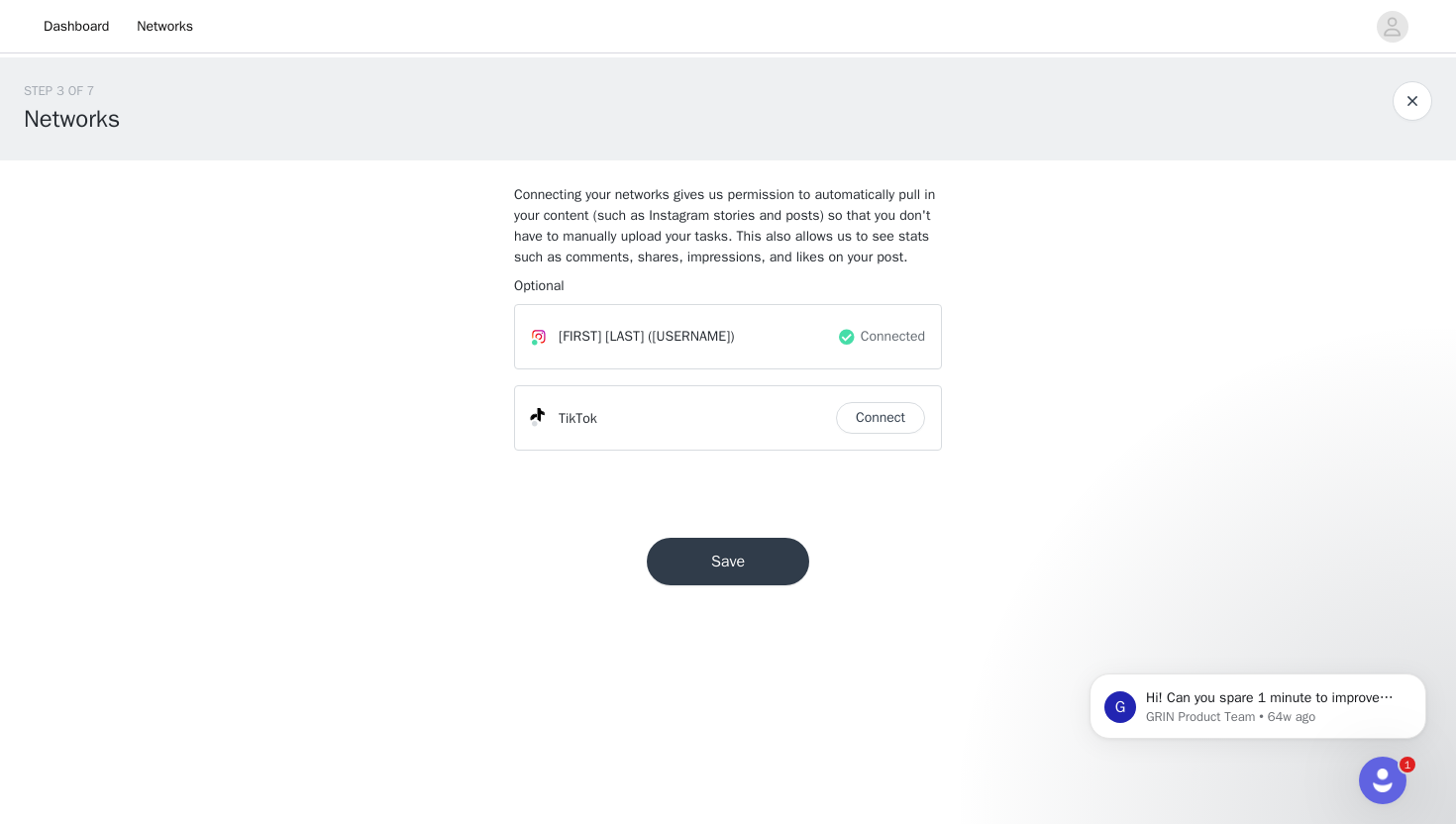 click at bounding box center (1412, 101) 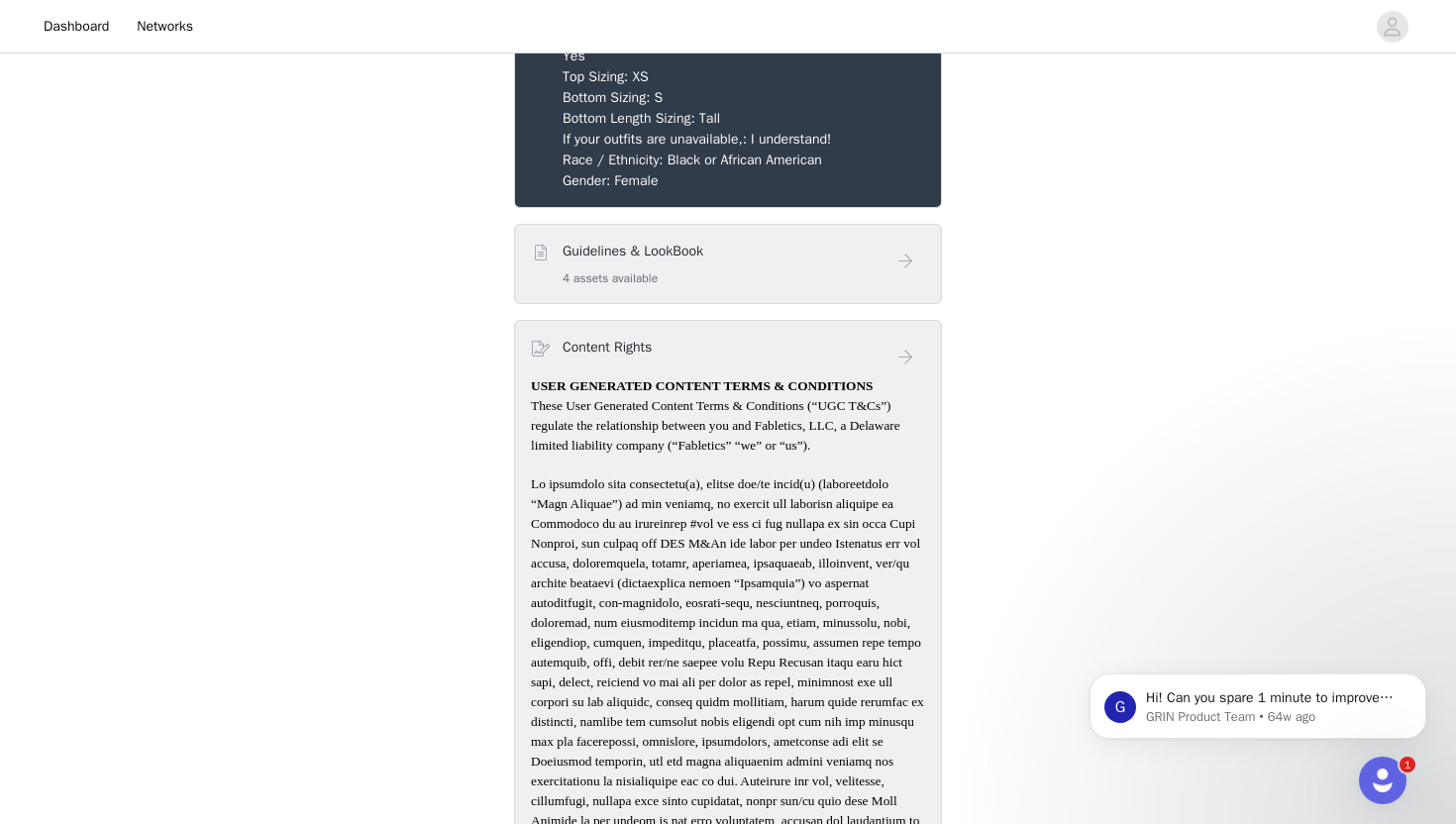 scroll, scrollTop: 1255, scrollLeft: 0, axis: vertical 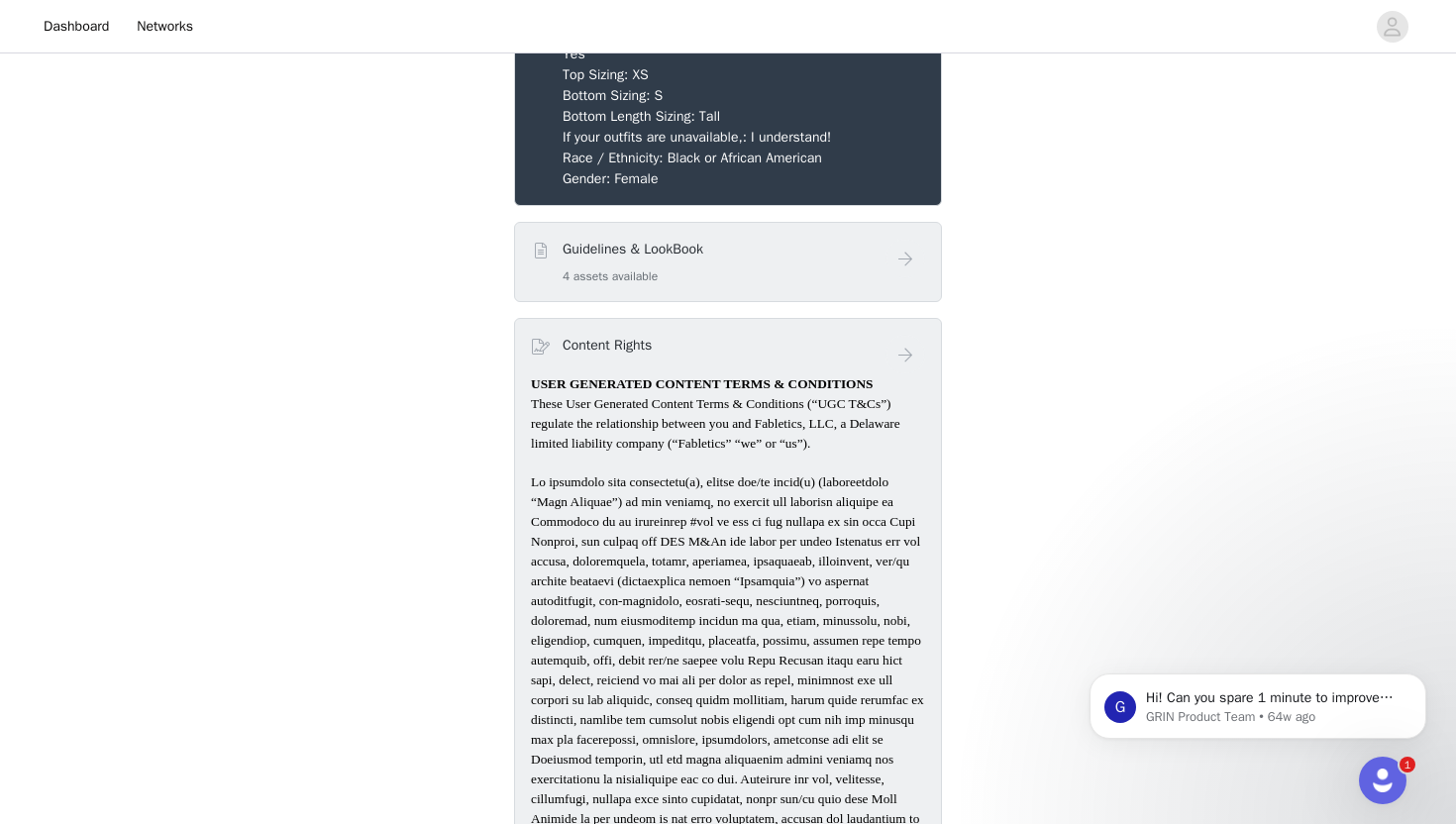 click on "Guidelines & LookBook 4 assets available" at bounding box center [708, 261] 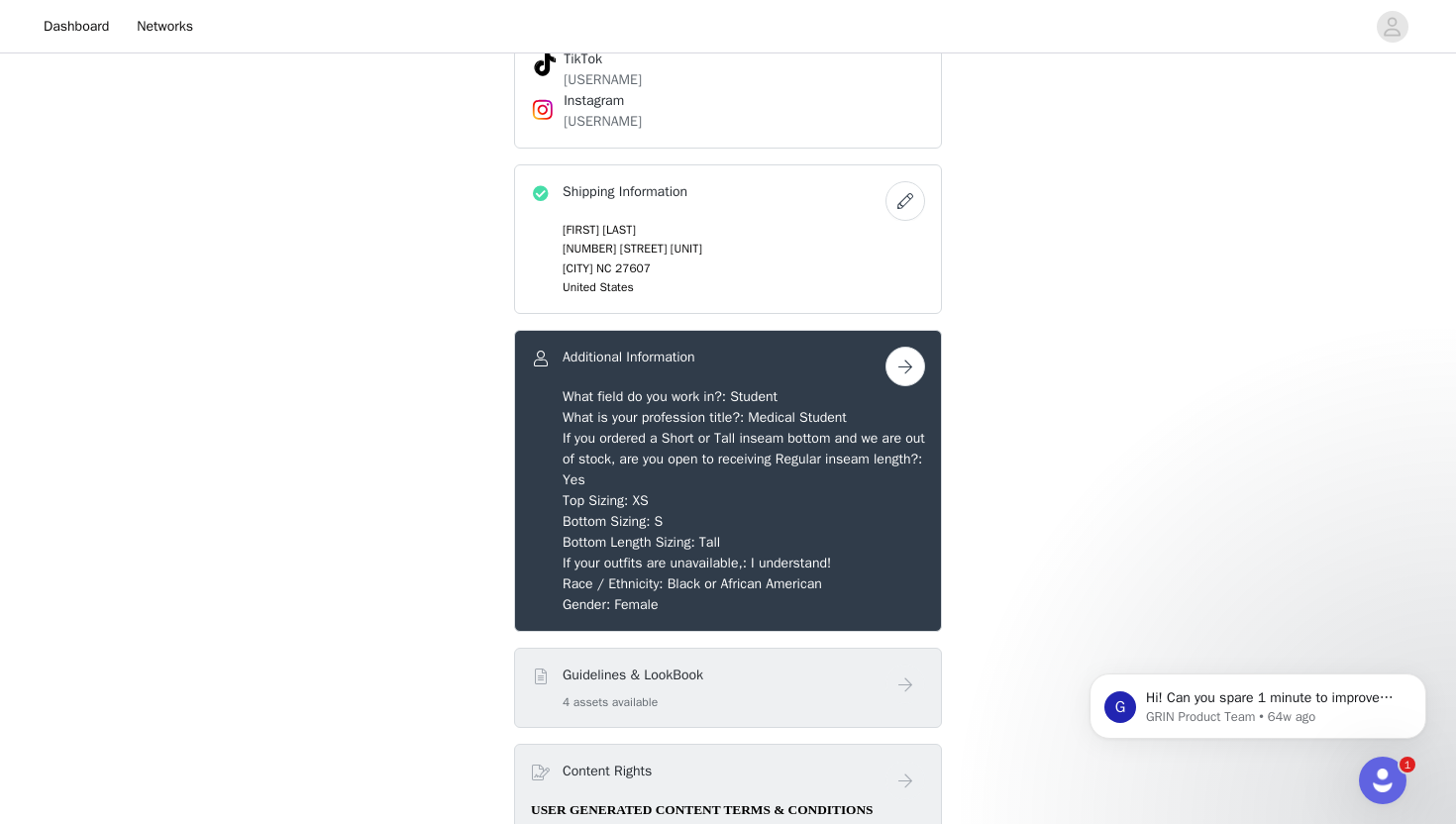 scroll, scrollTop: 875, scrollLeft: 0, axis: vertical 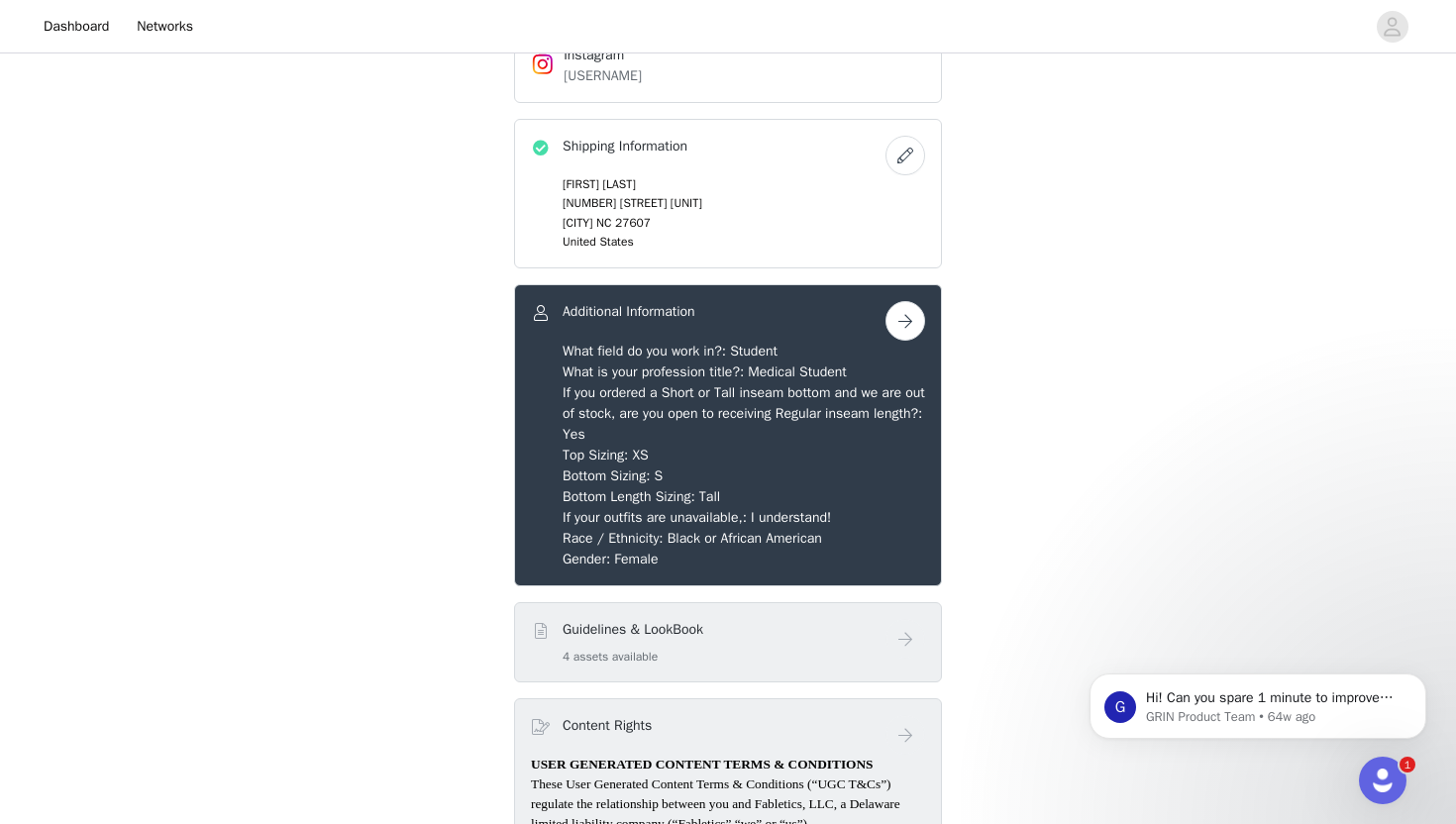 click at bounding box center (905, 321) 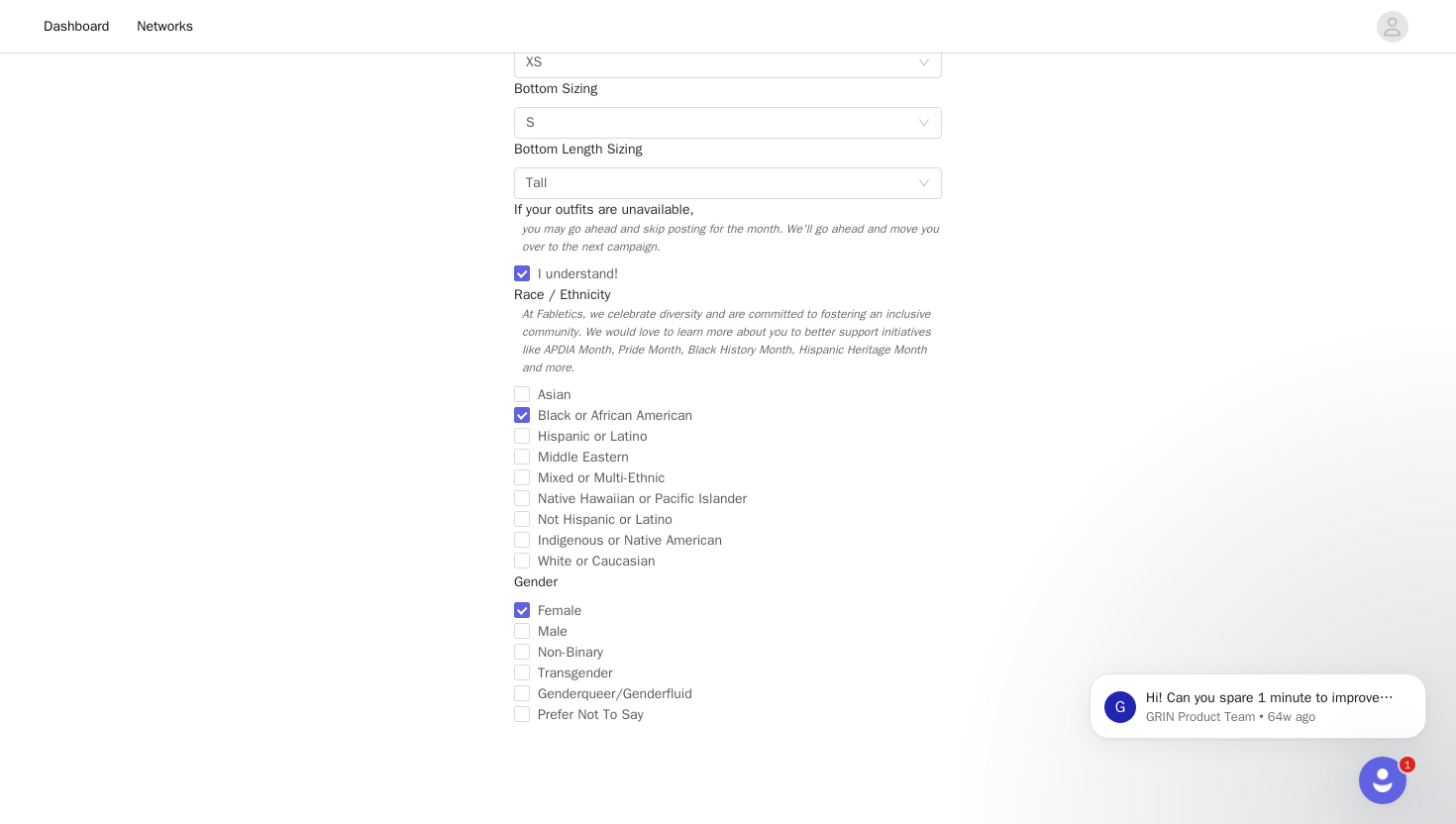 scroll, scrollTop: 661, scrollLeft: 0, axis: vertical 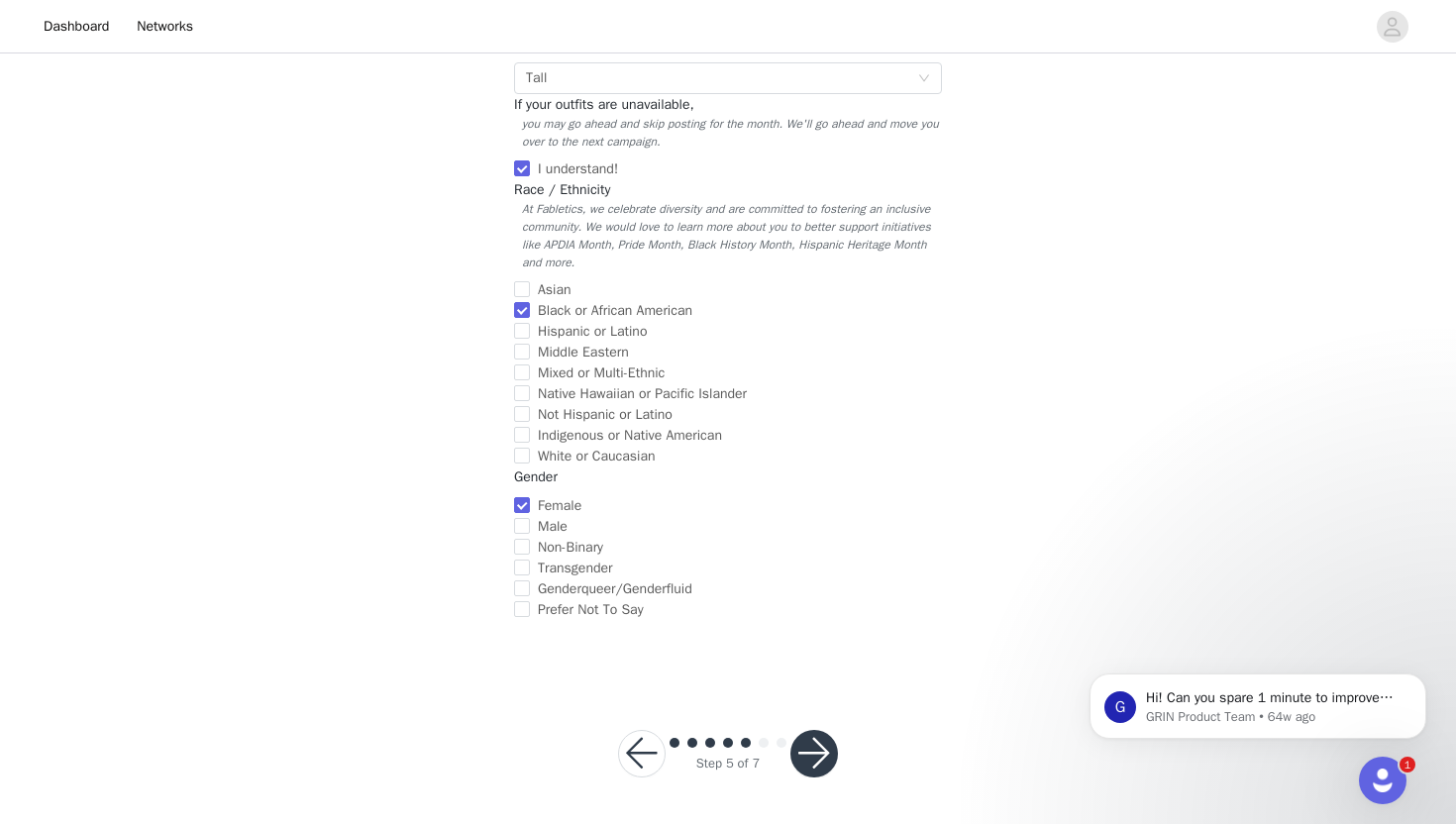 click at bounding box center [814, 754] 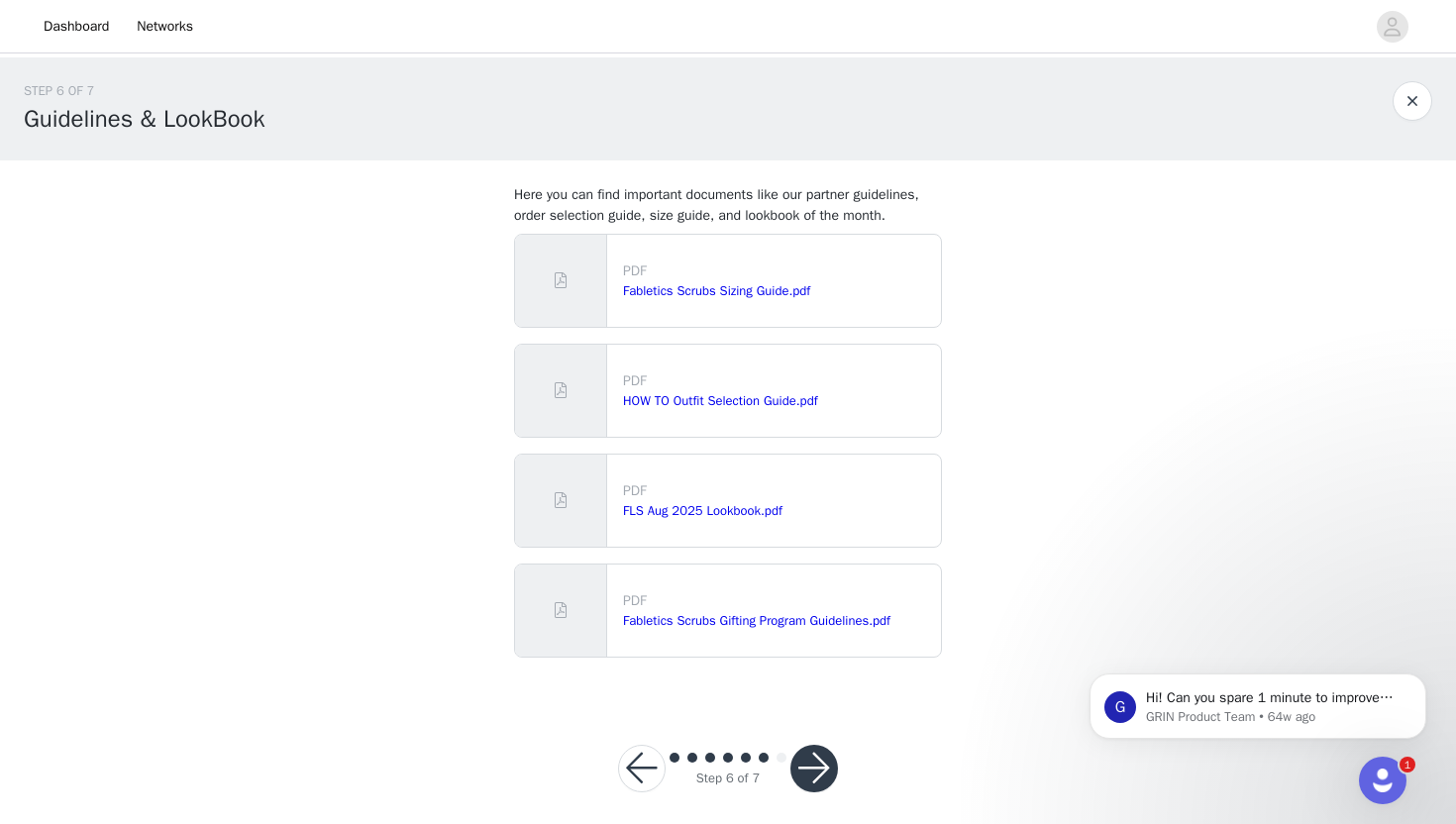 scroll, scrollTop: 15, scrollLeft: 0, axis: vertical 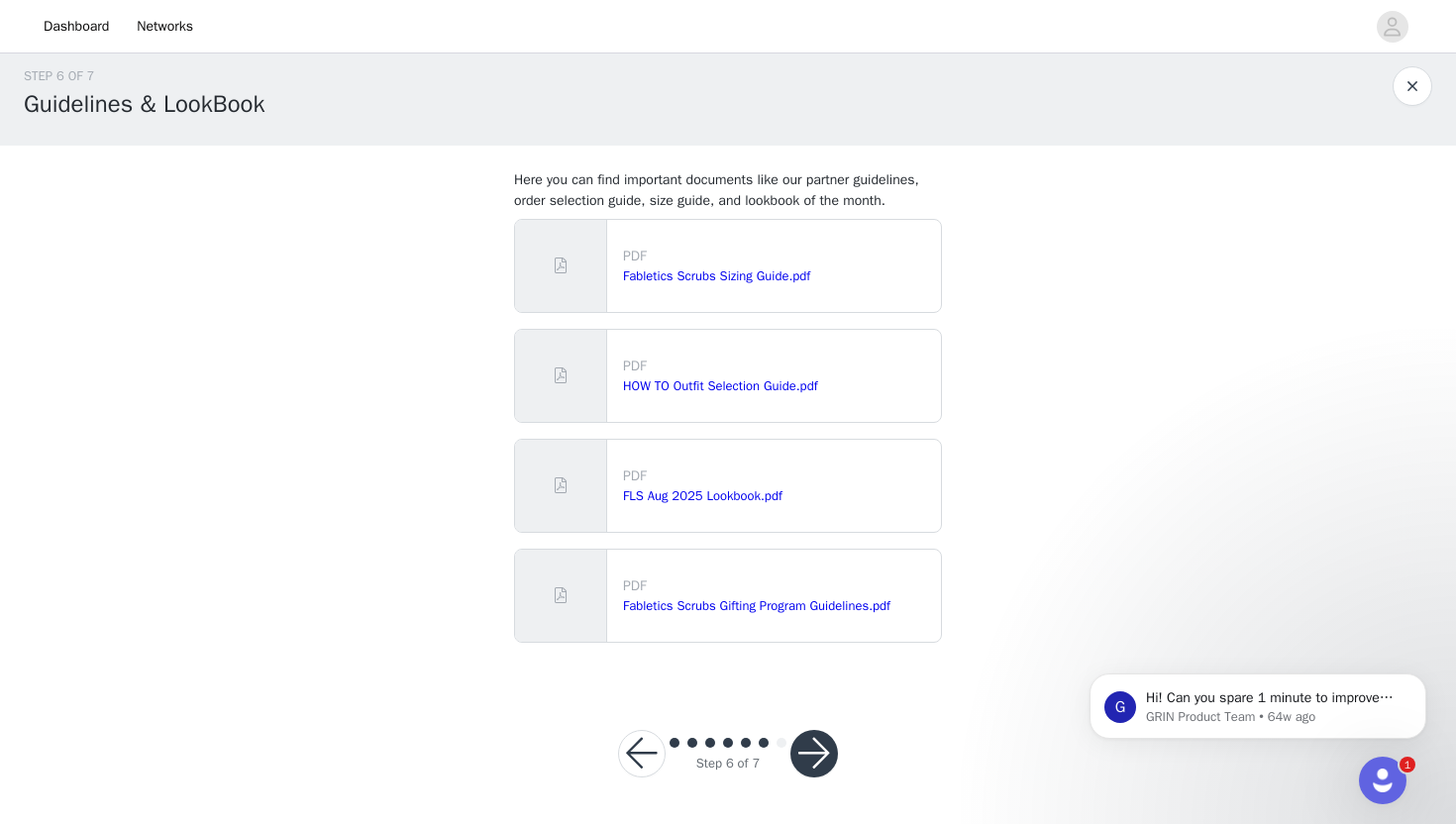 click at bounding box center [814, 754] 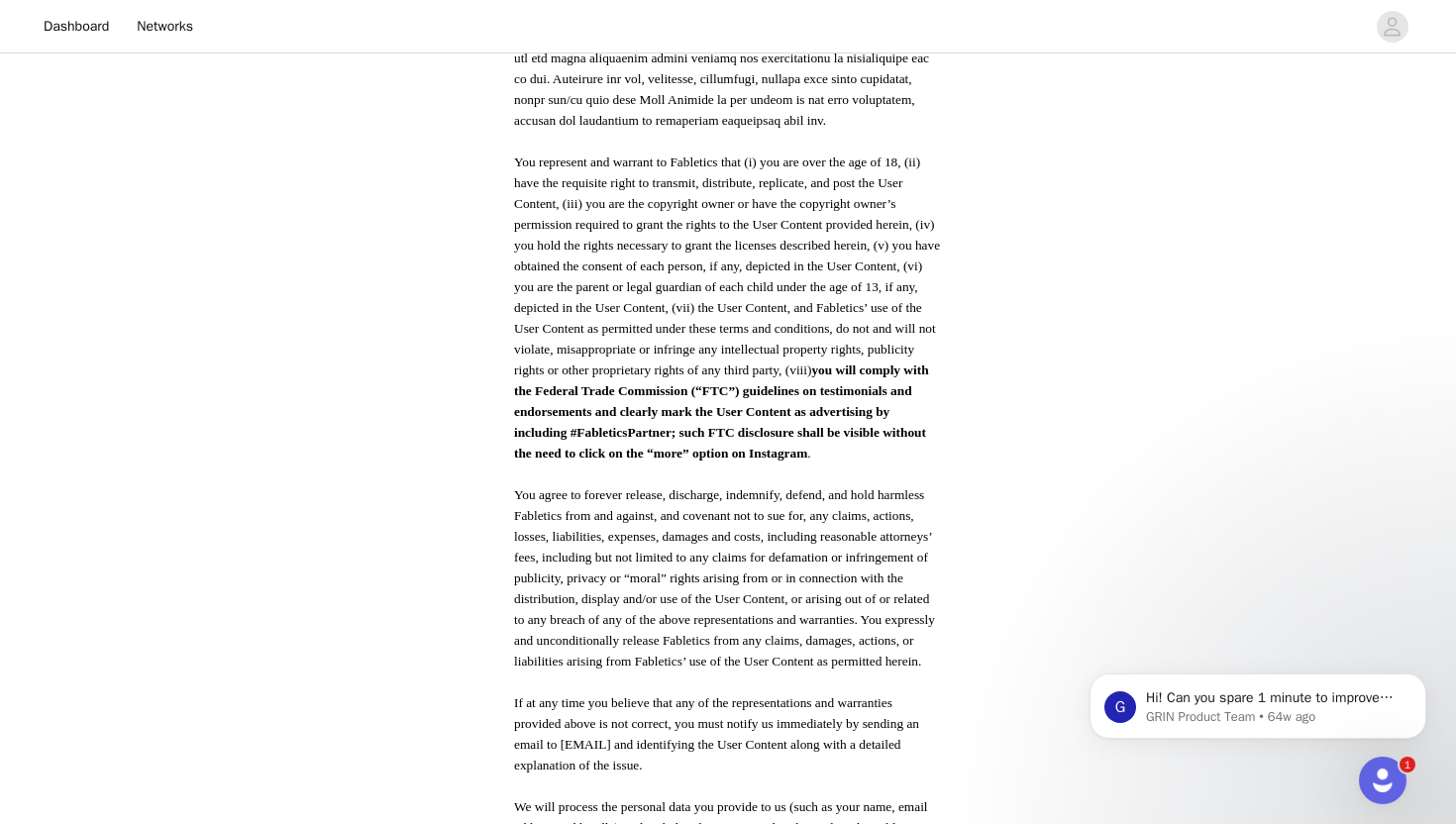 scroll, scrollTop: 965, scrollLeft: 0, axis: vertical 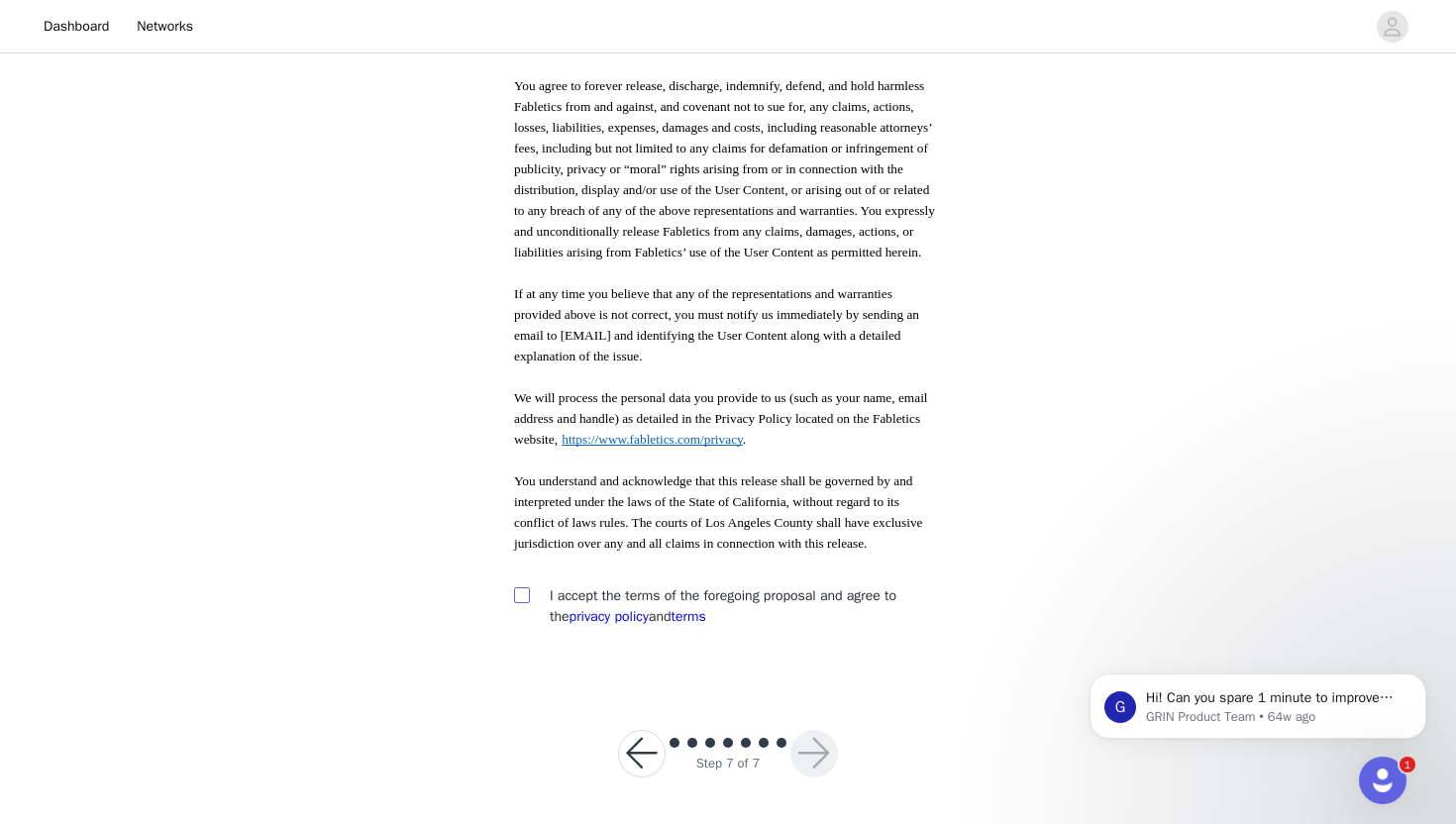 click at bounding box center [521, 594] 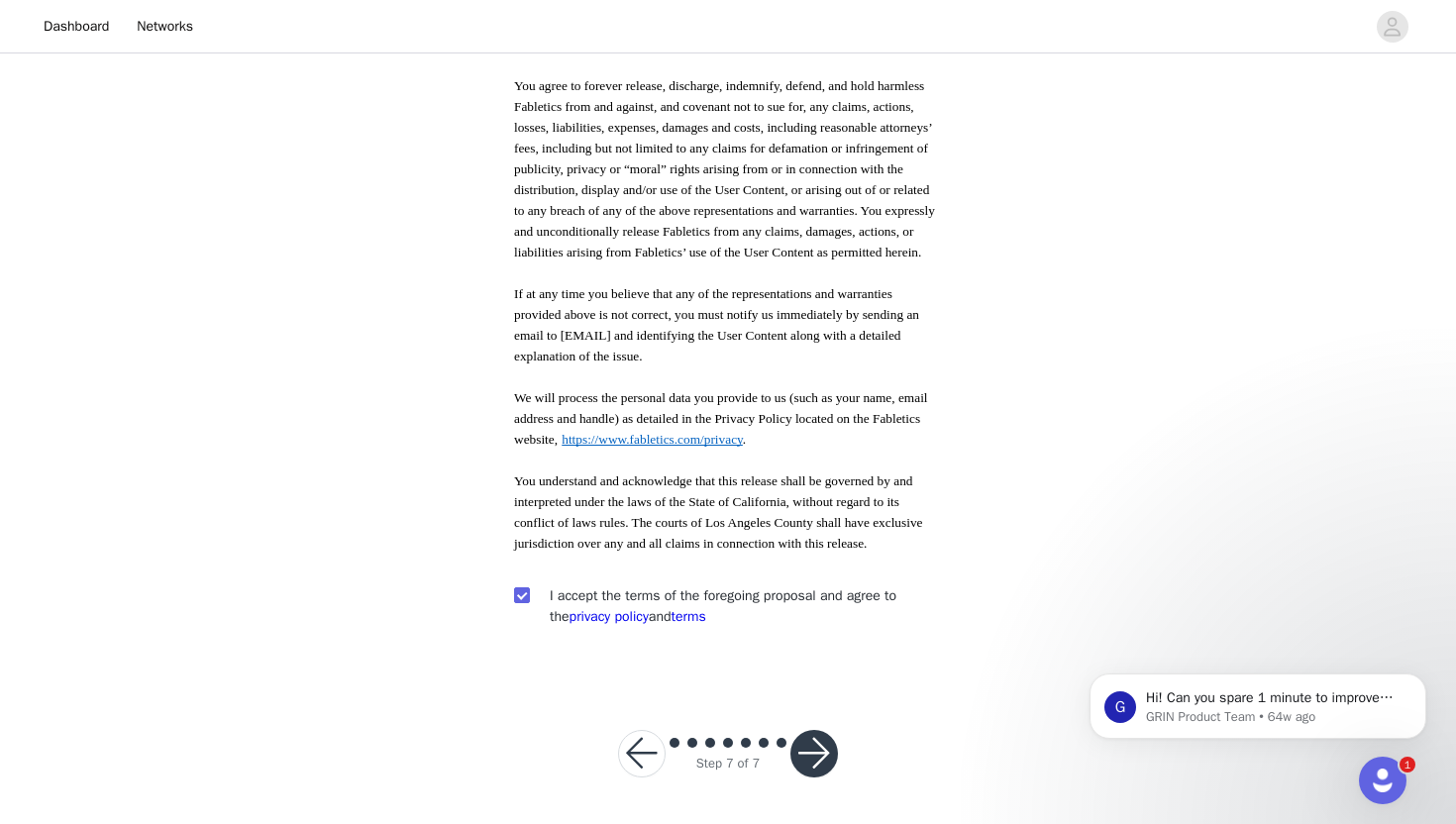 click at bounding box center (814, 754) 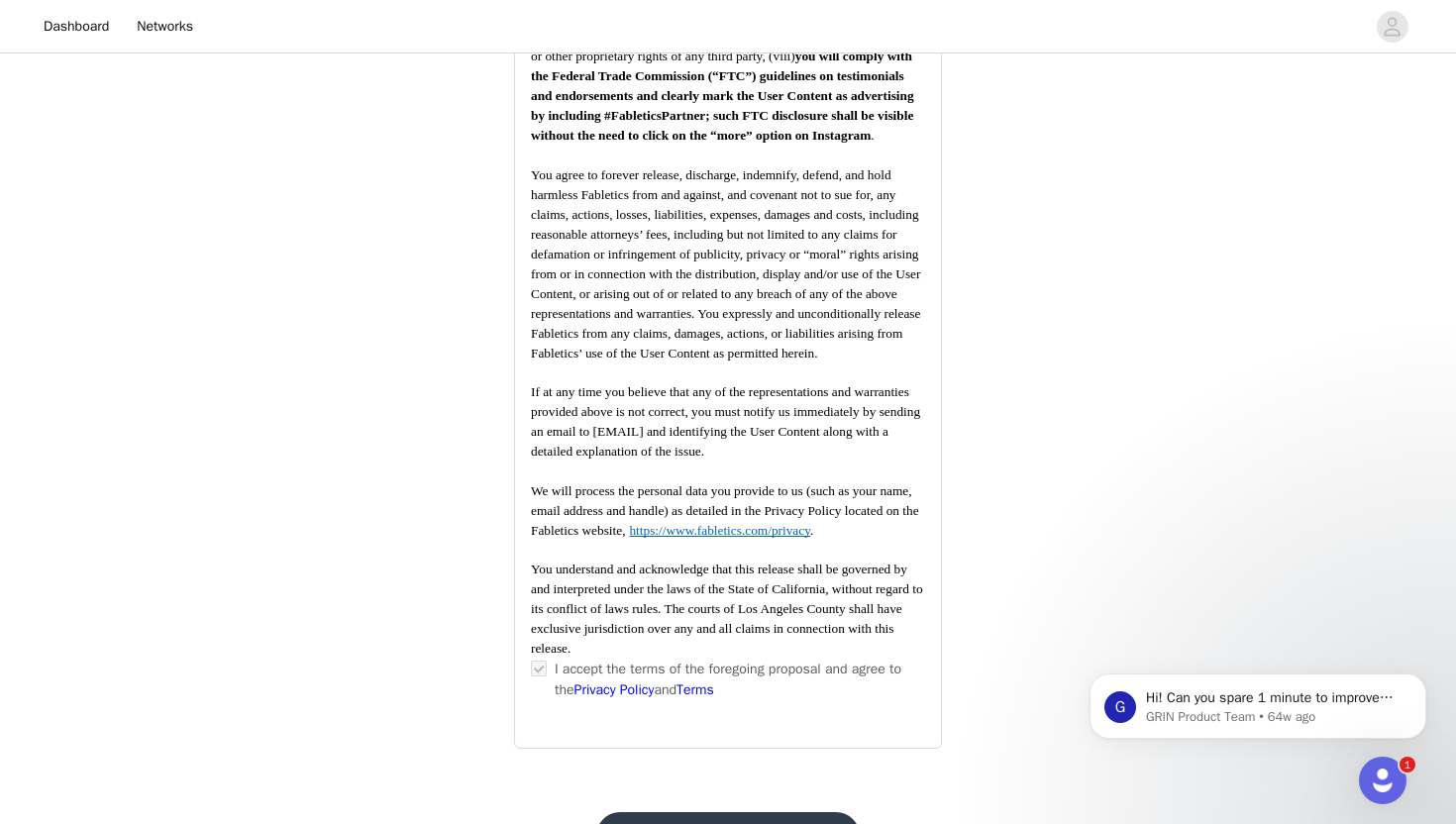 scroll, scrollTop: 2369, scrollLeft: 0, axis: vertical 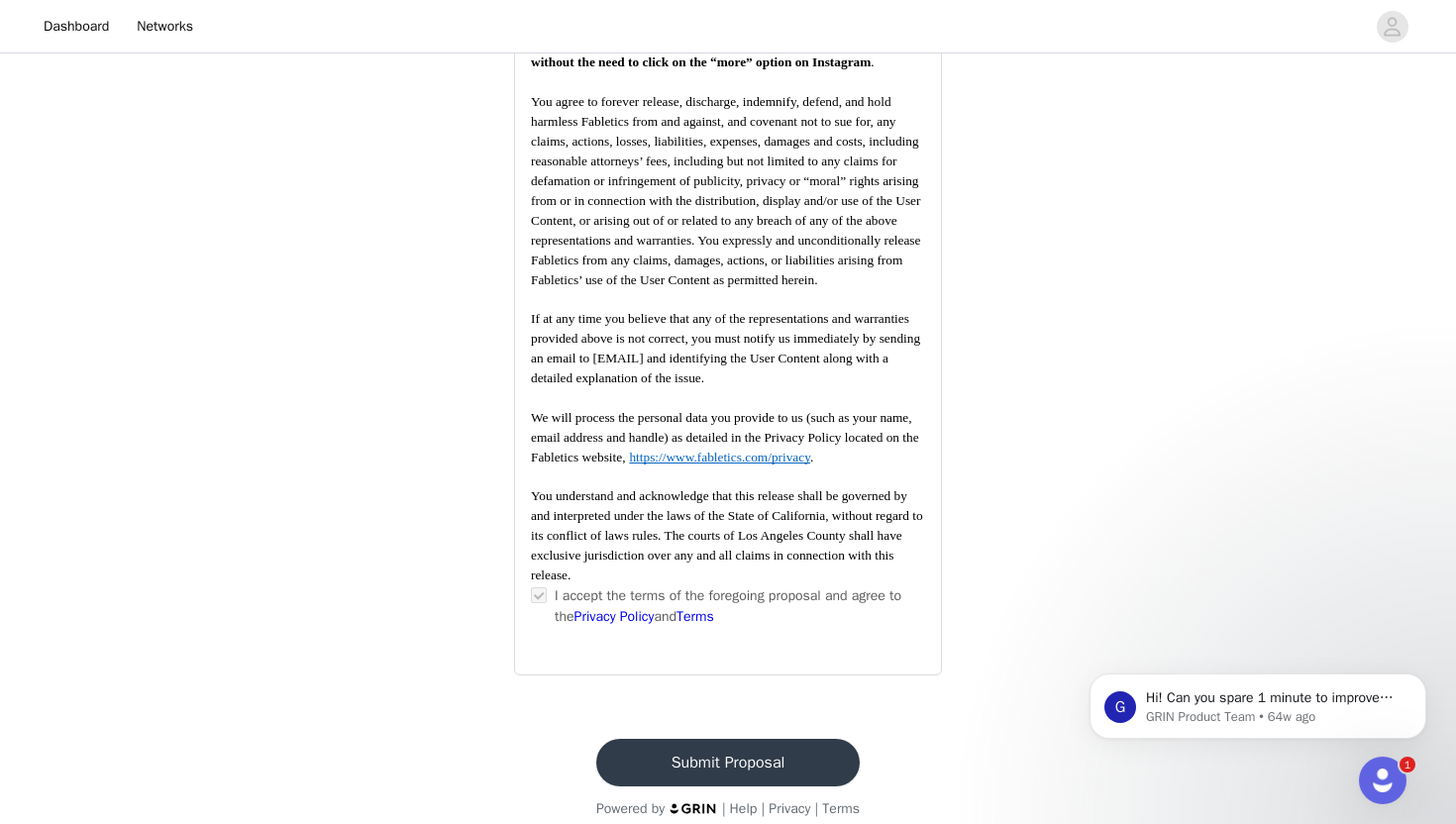 click on "Submit Proposal" at bounding box center [728, 763] 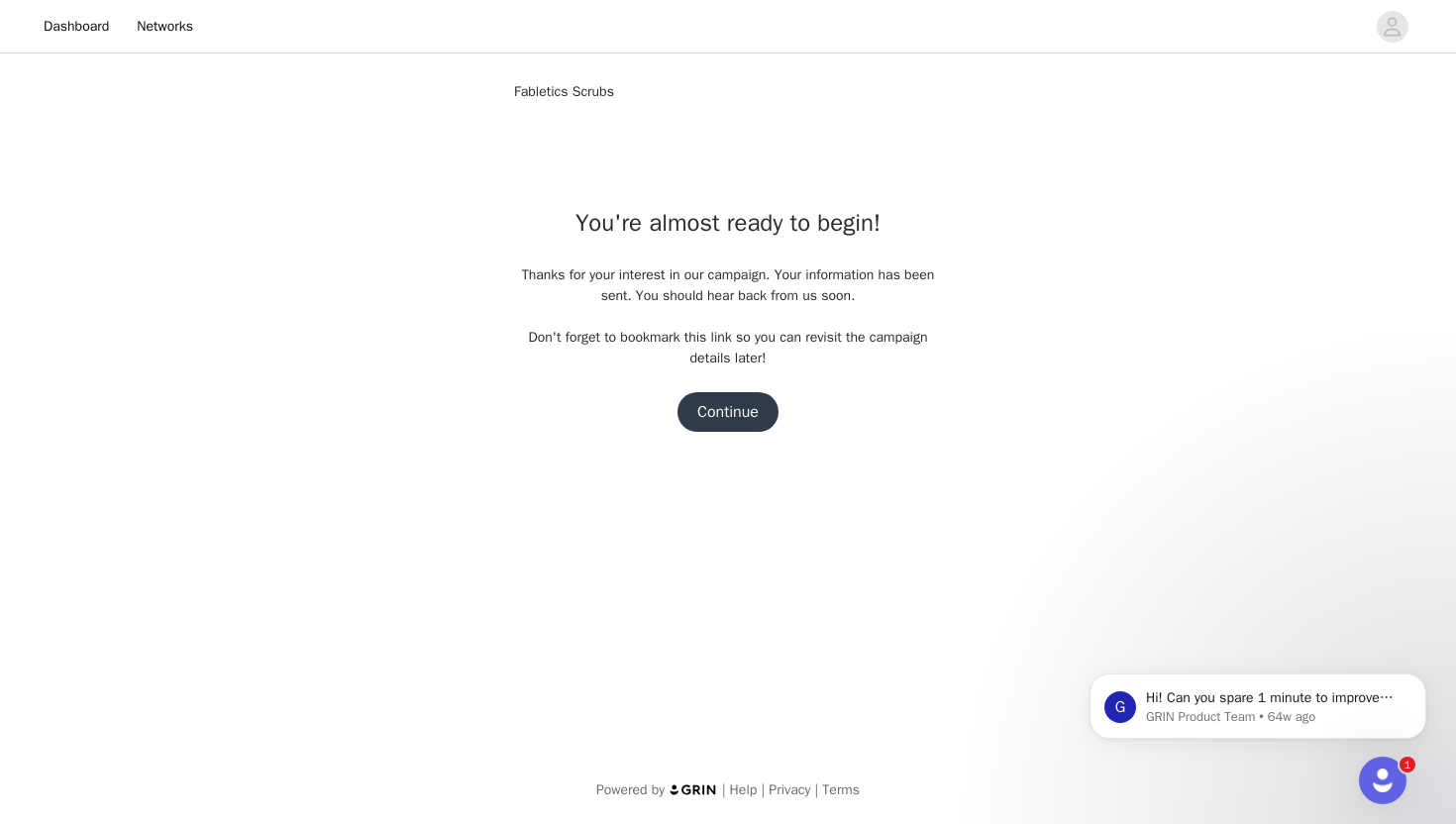 scroll, scrollTop: 0, scrollLeft: 0, axis: both 